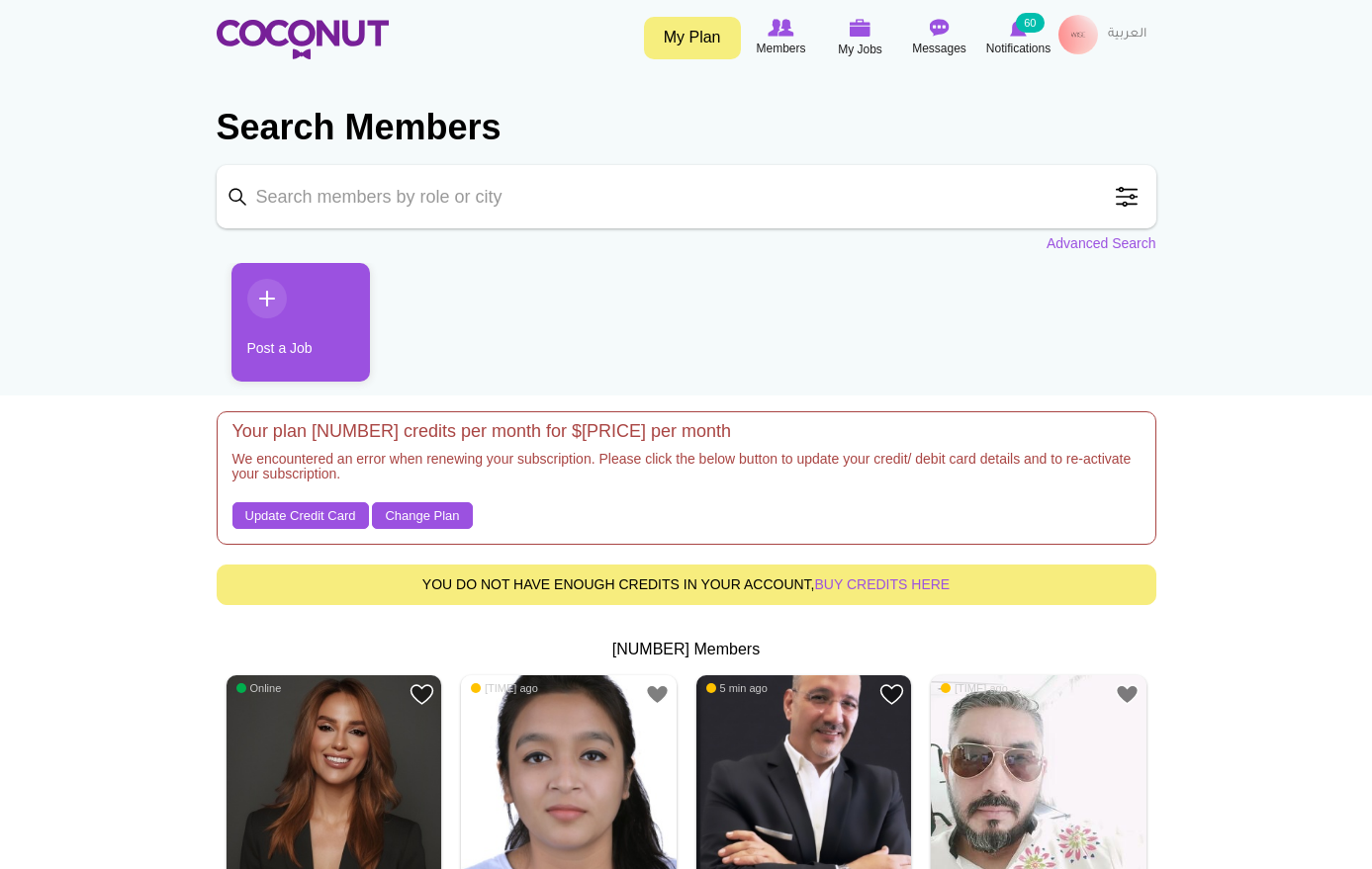 scroll, scrollTop: 0, scrollLeft: 0, axis: both 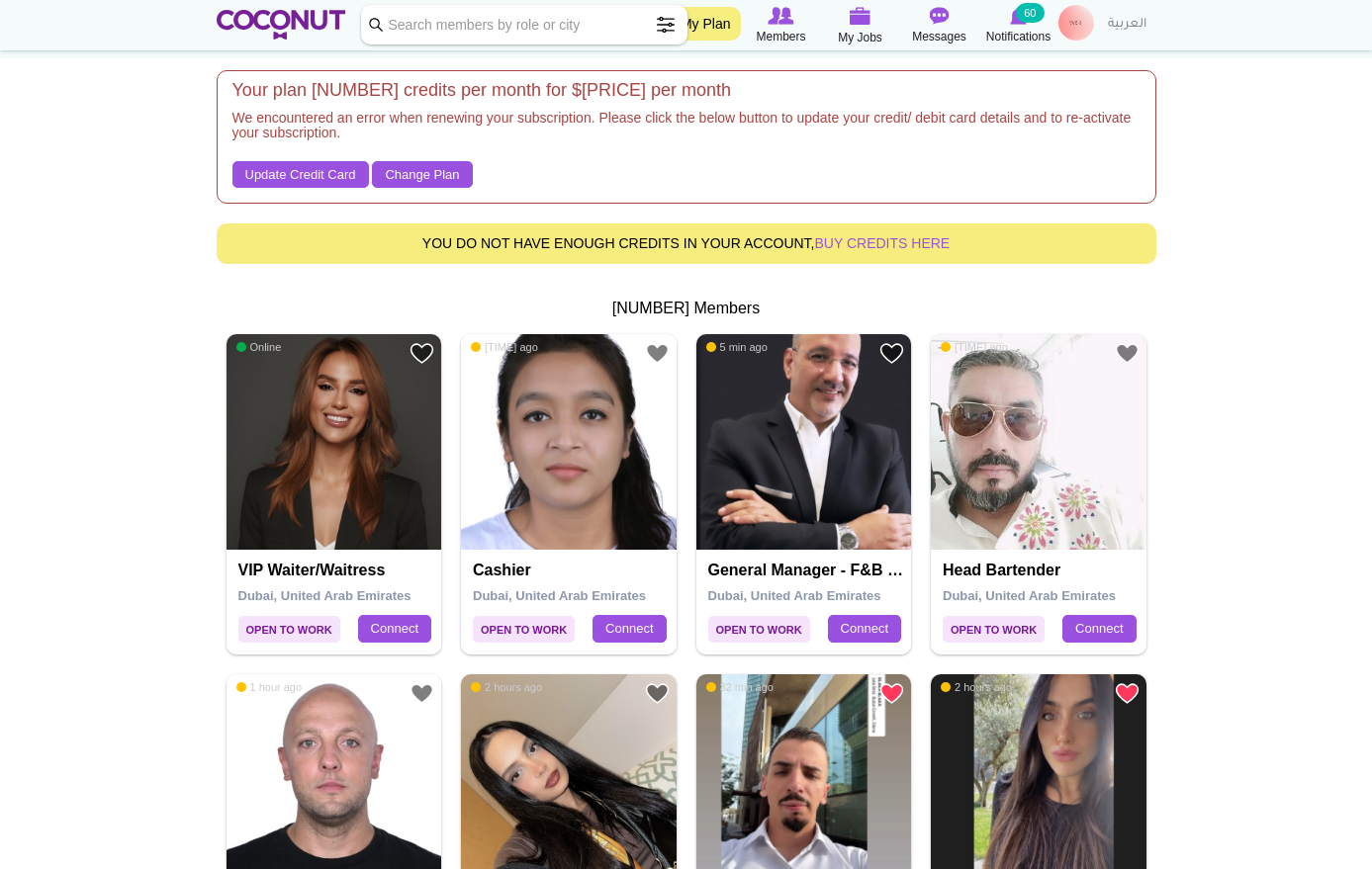 click at bounding box center (334, 442) 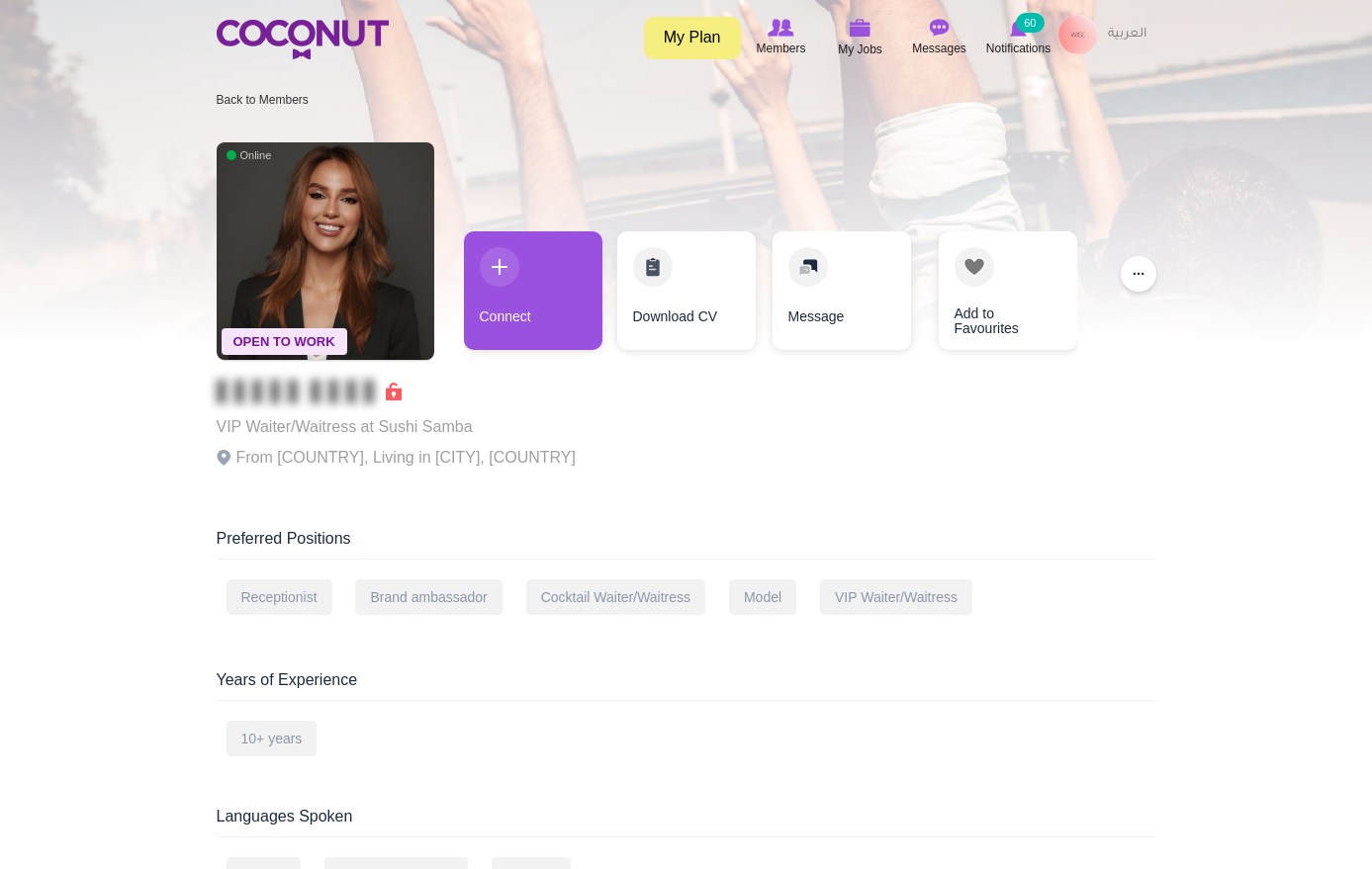 scroll, scrollTop: 0, scrollLeft: 0, axis: both 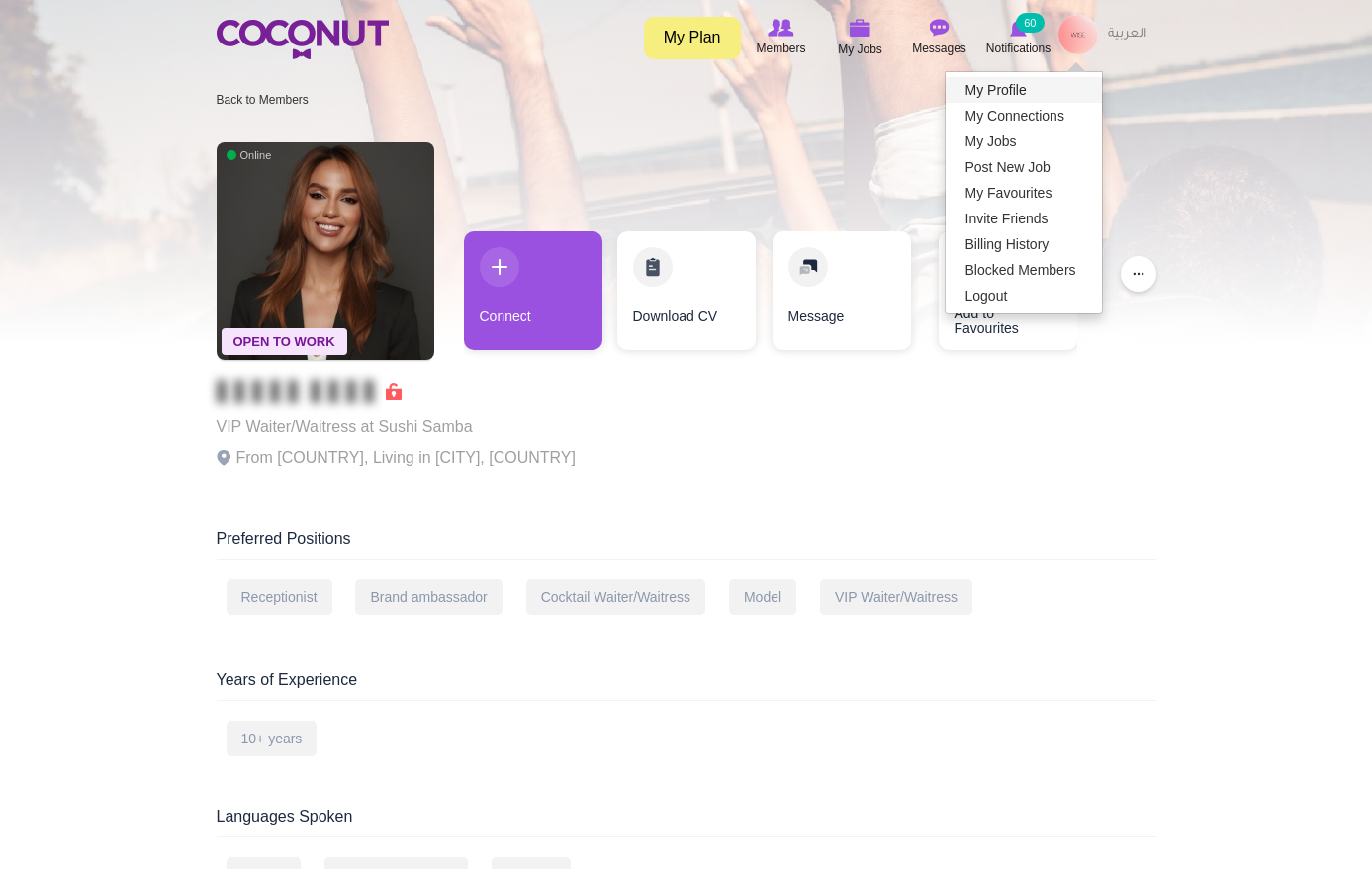 click on "My Profile" at bounding box center (1024, 90) 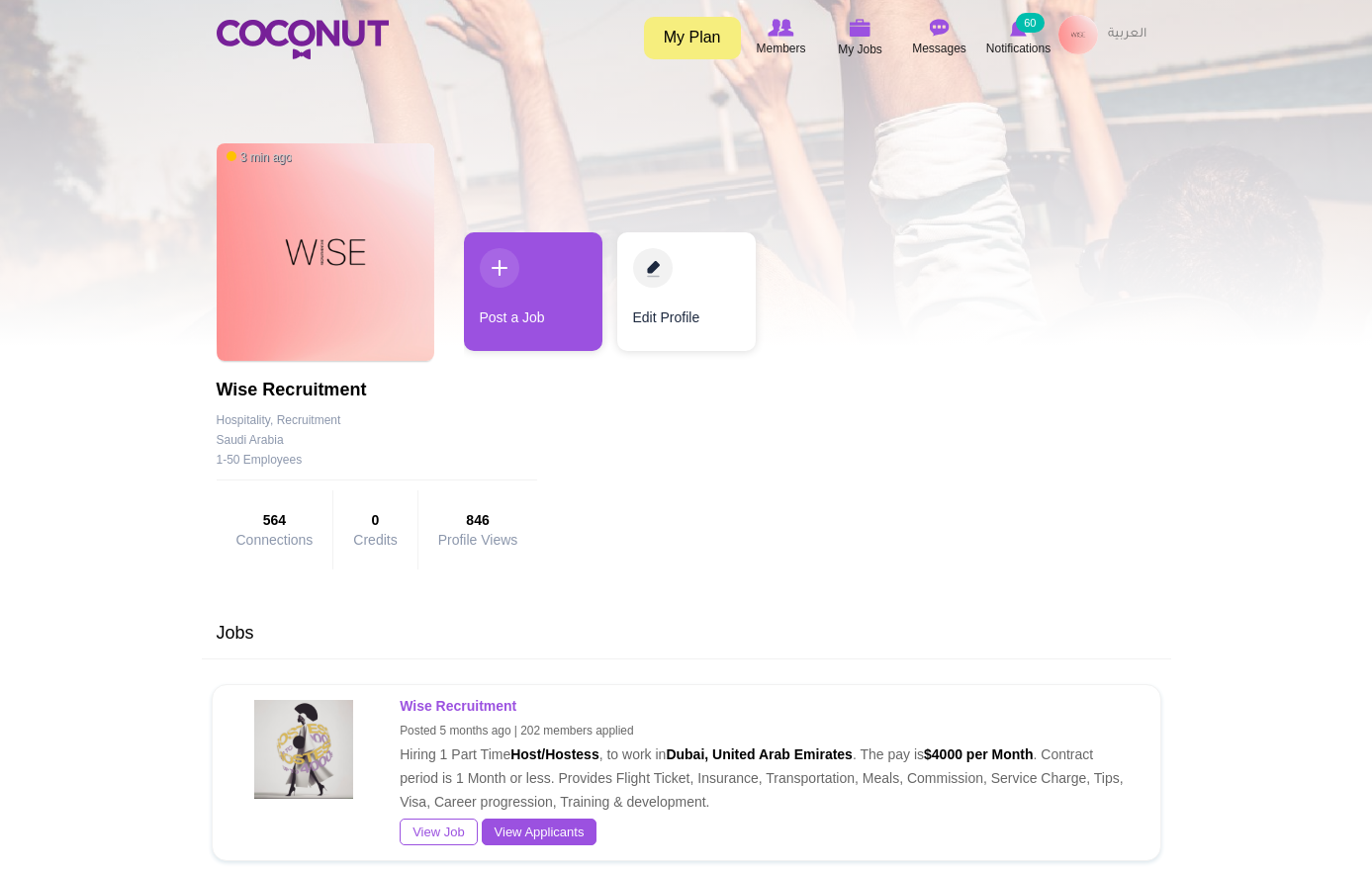 scroll, scrollTop: 0, scrollLeft: 0, axis: both 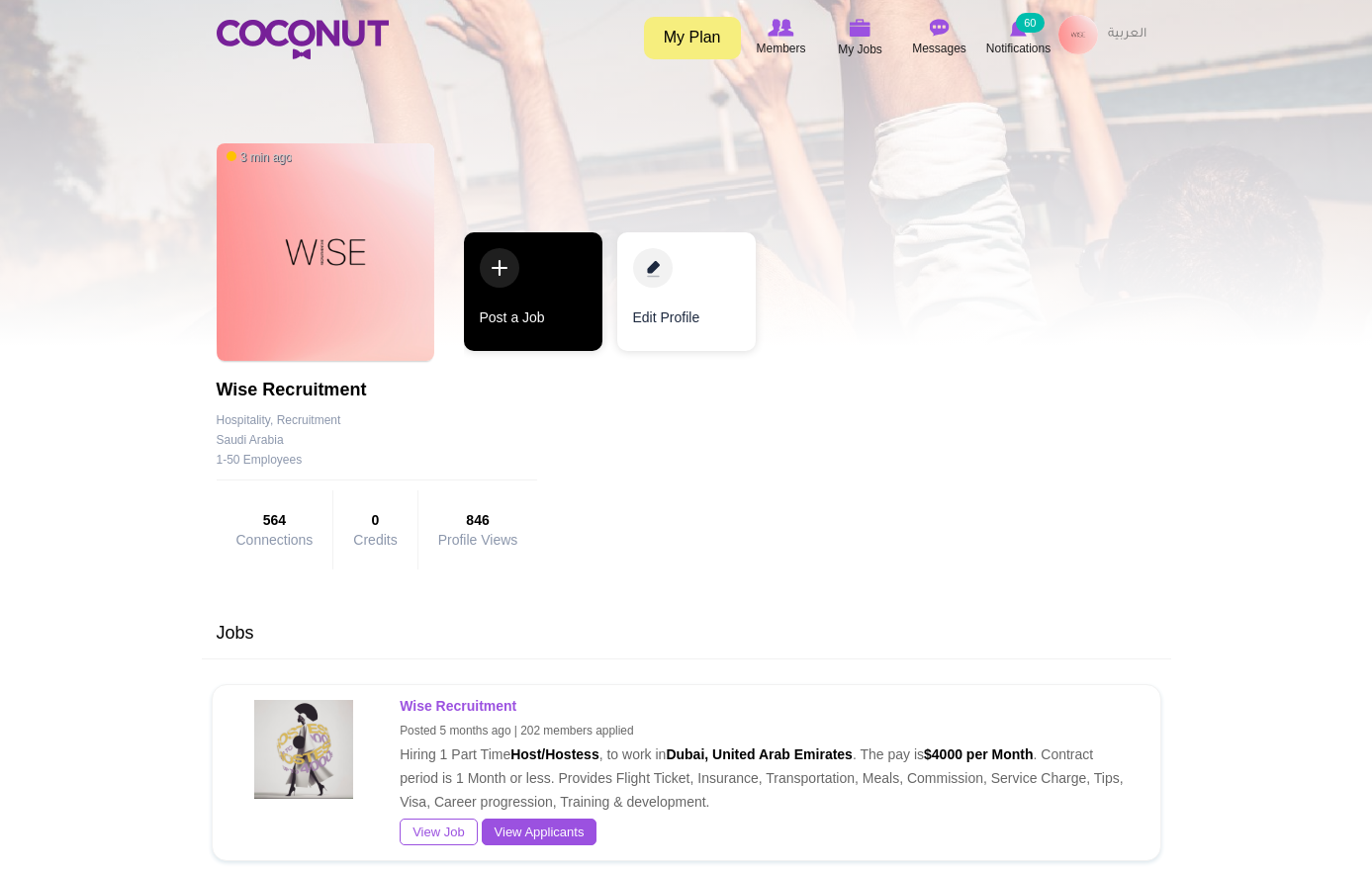 click on "Post a Job" at bounding box center (533, 292) 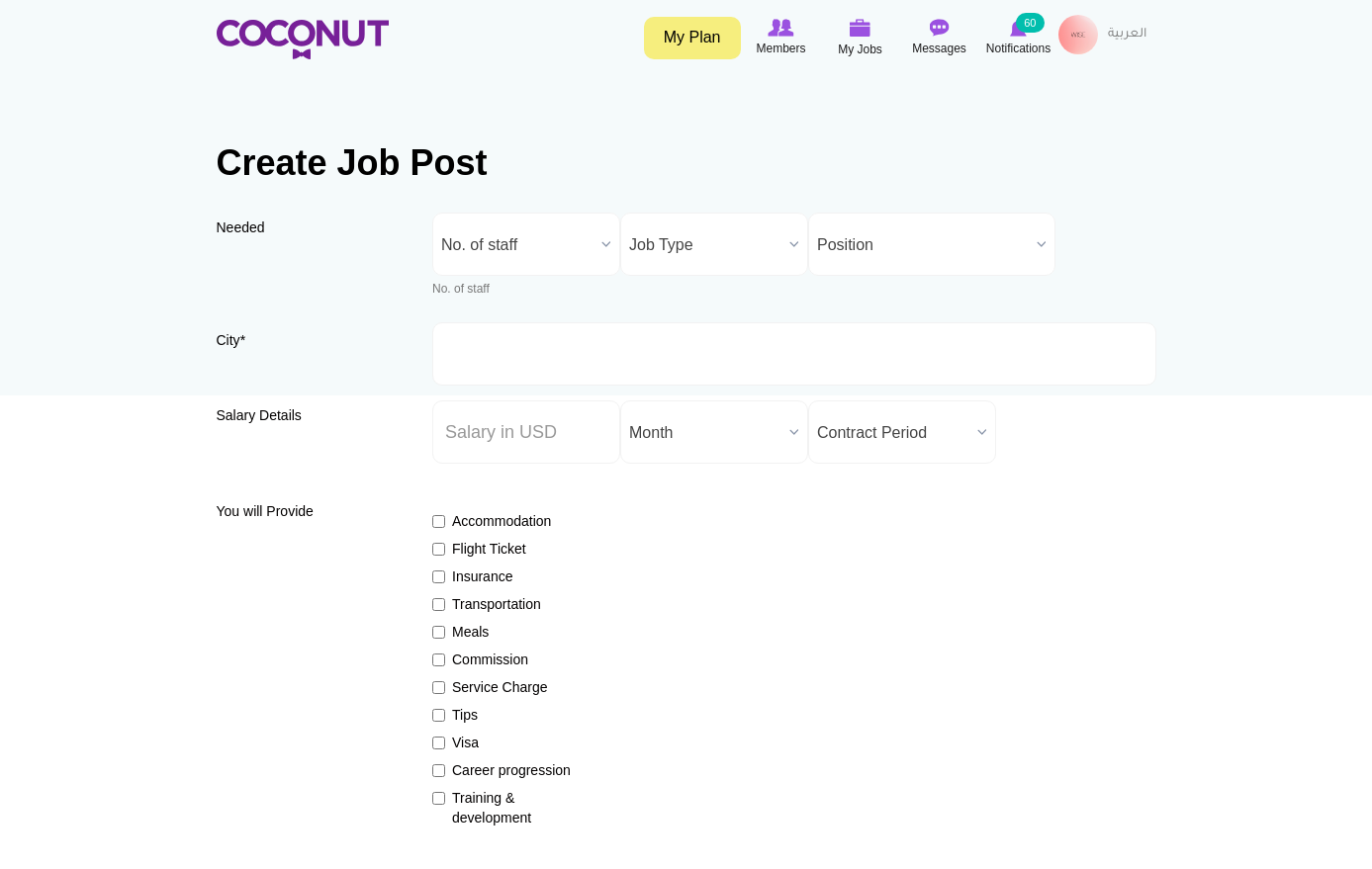 scroll, scrollTop: 0, scrollLeft: 0, axis: both 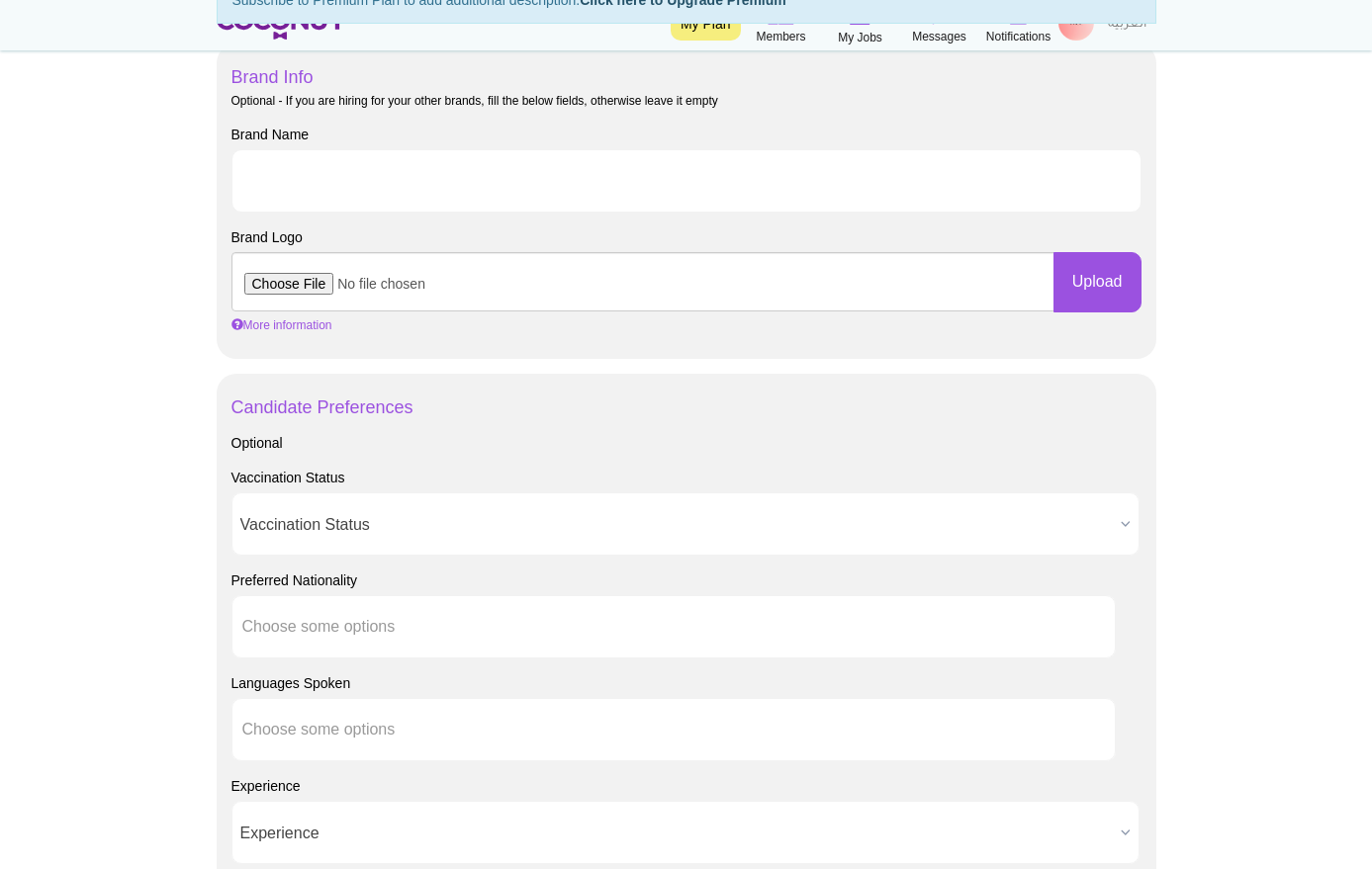 click at bounding box center [643, 282] 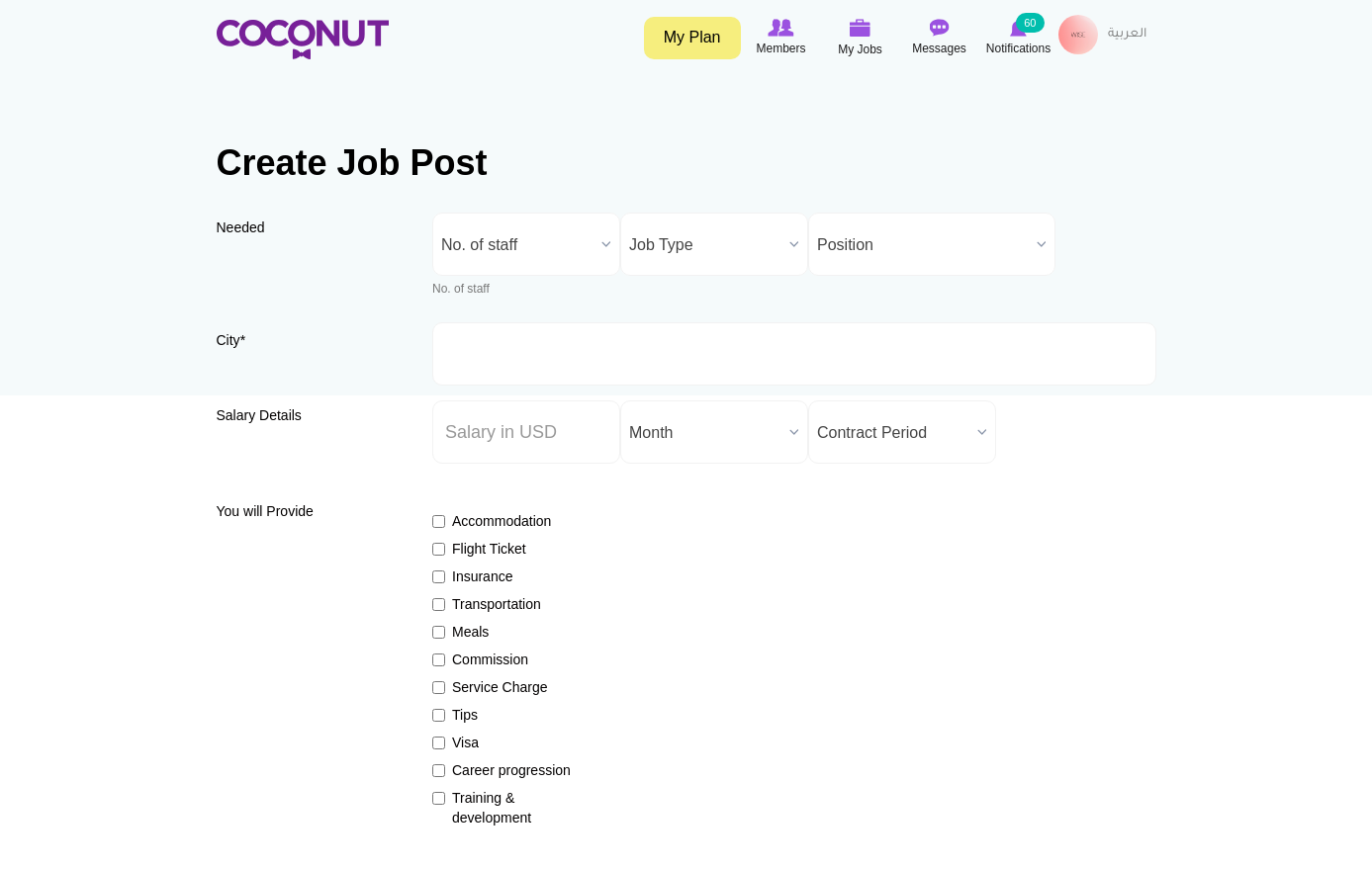 scroll, scrollTop: 0, scrollLeft: 0, axis: both 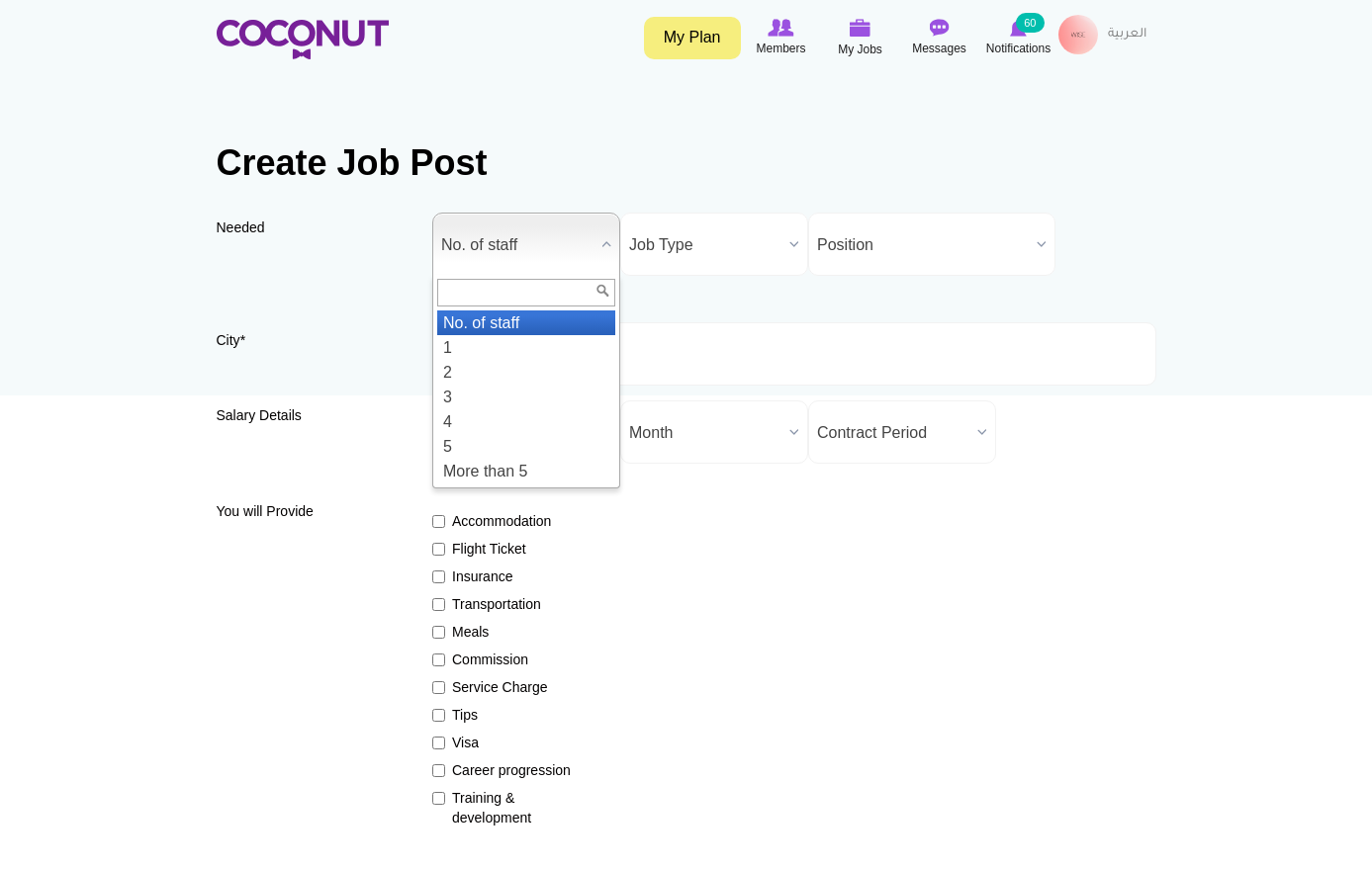 click on "No. of staff" at bounding box center (517, 245) 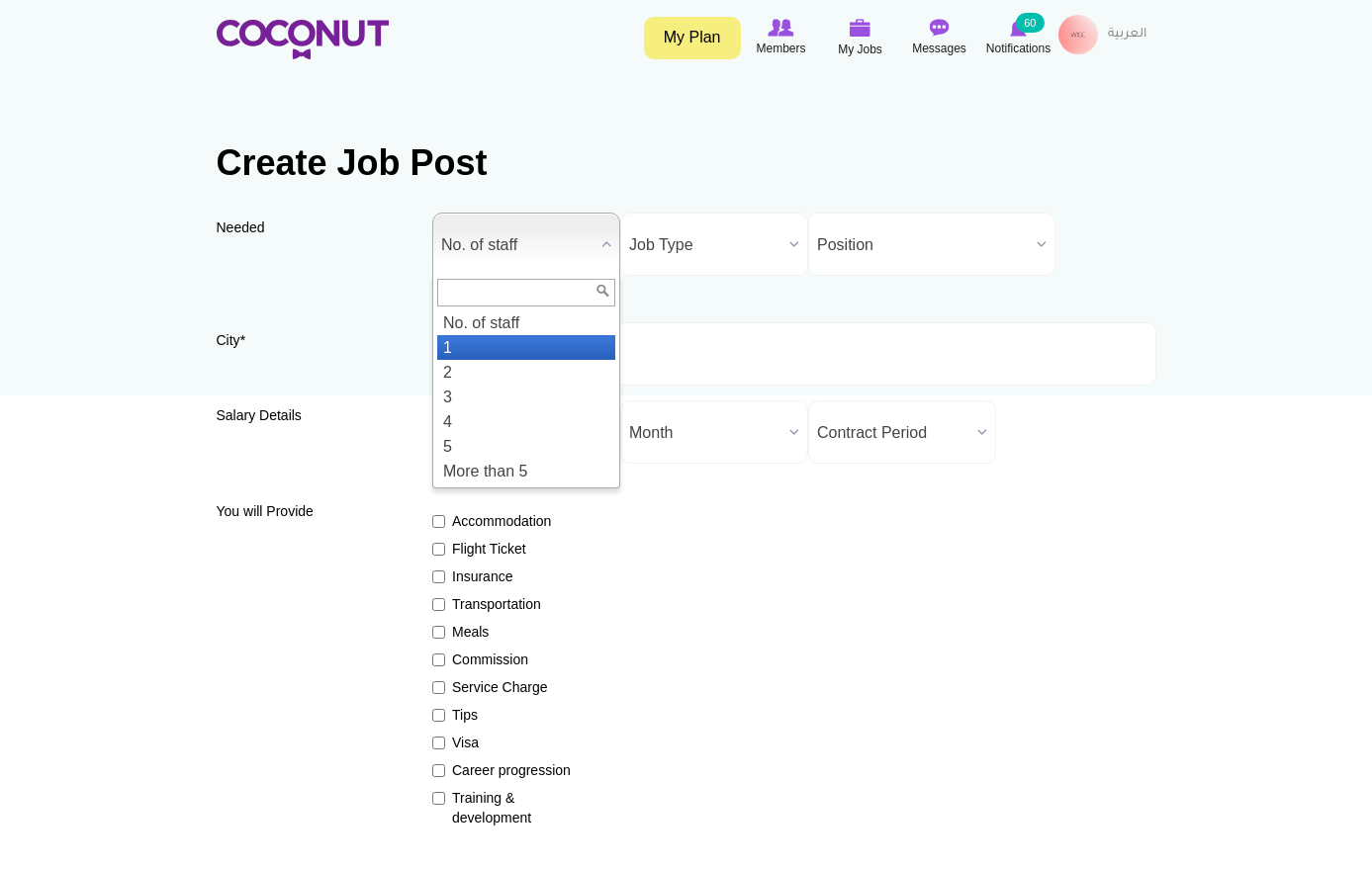 click on "1" at bounding box center [526, 347] 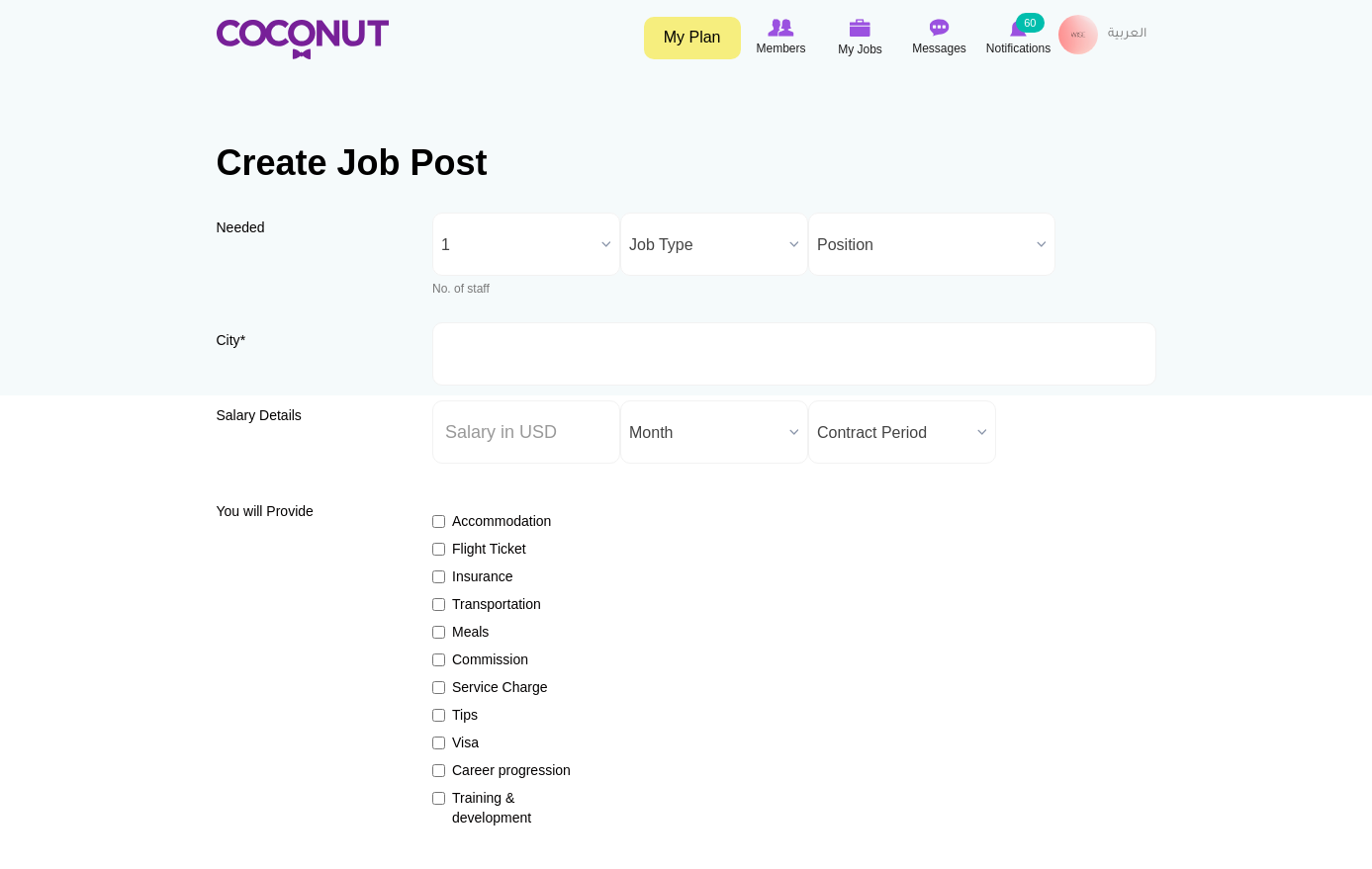 click on "Job Type" at bounding box center [705, 245] 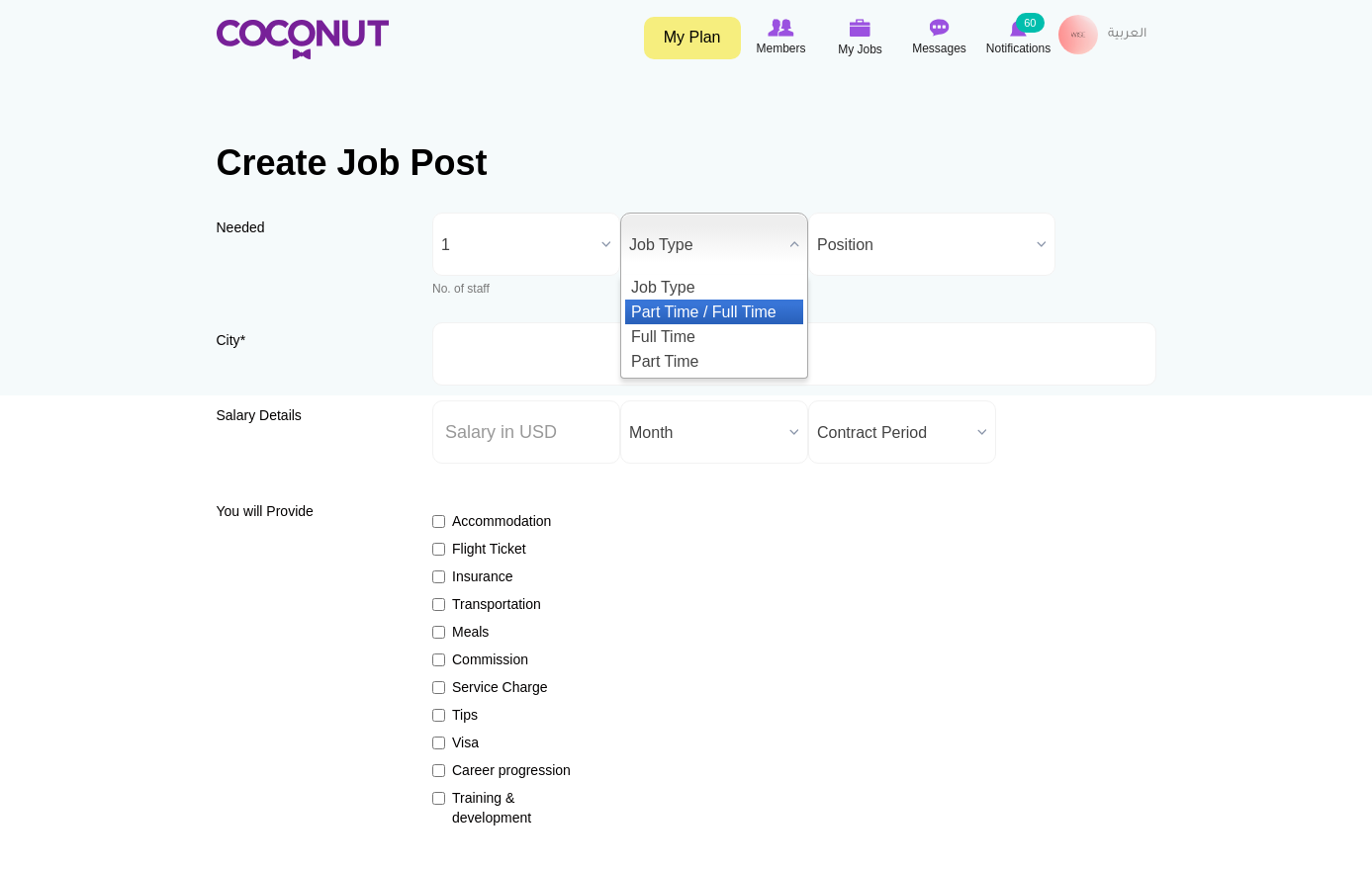 click on "Part Time / Full Time" at bounding box center (714, 311) 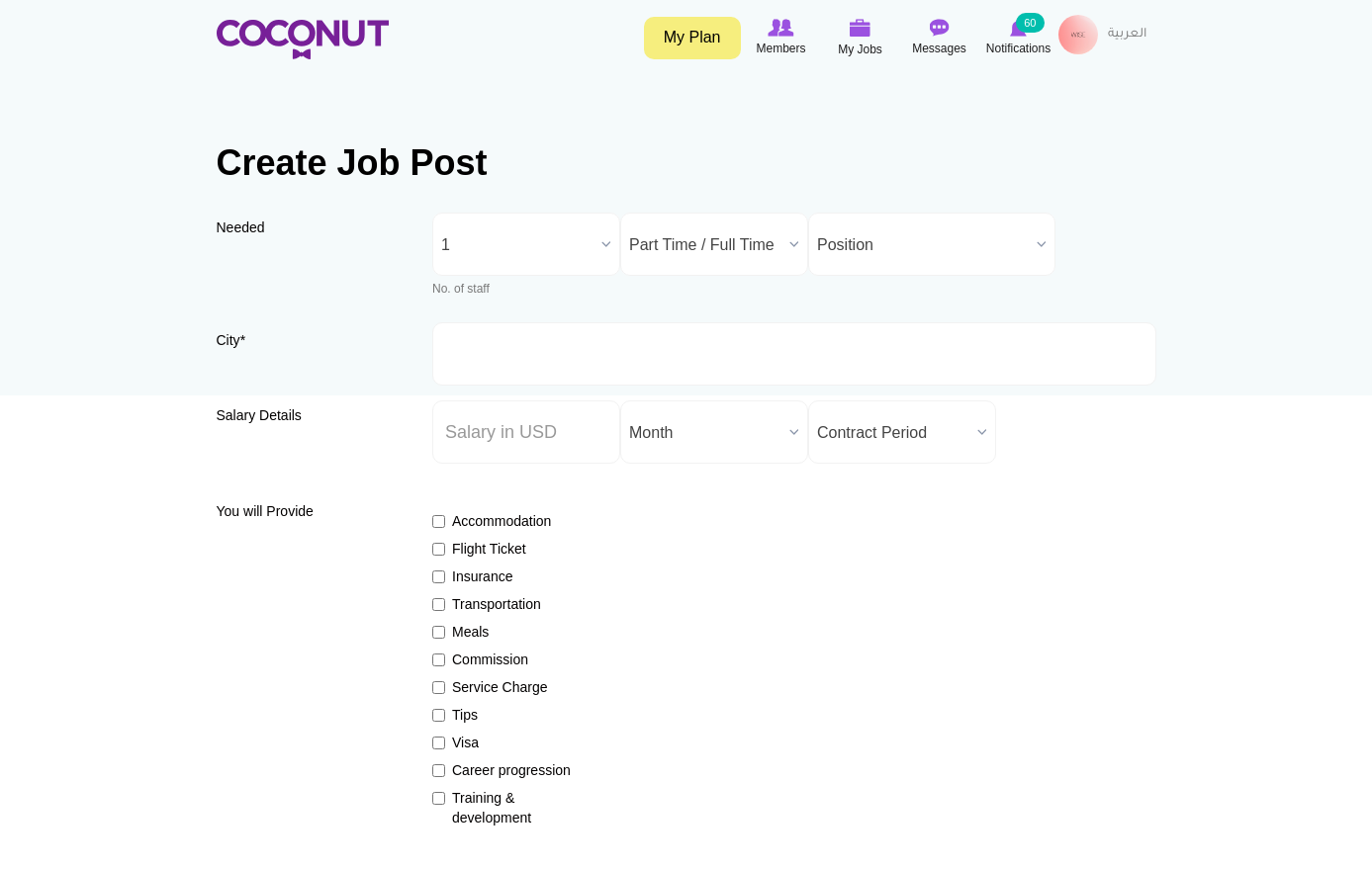 click on "Position" at bounding box center (923, 245) 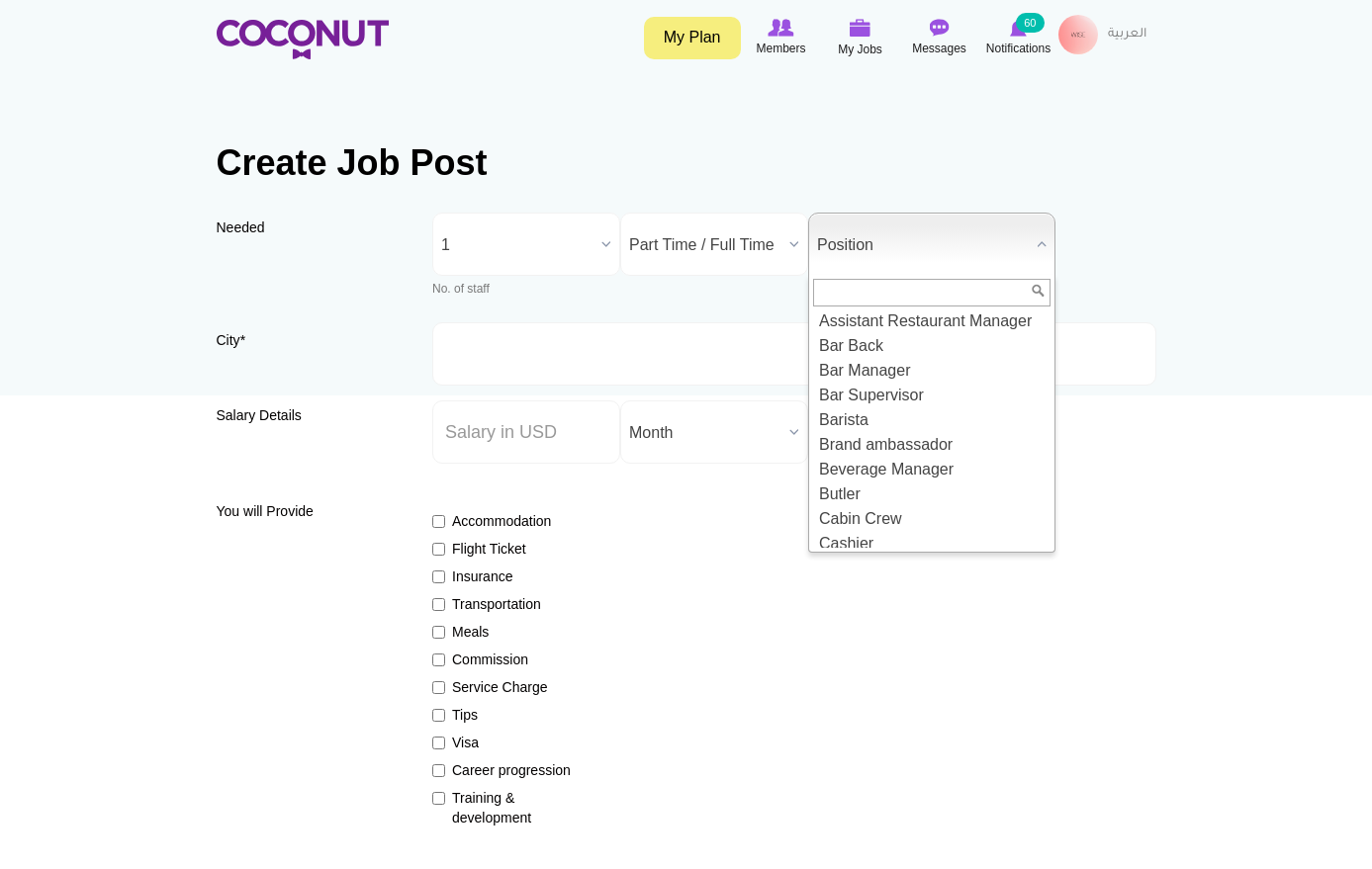 scroll, scrollTop: 0, scrollLeft: 0, axis: both 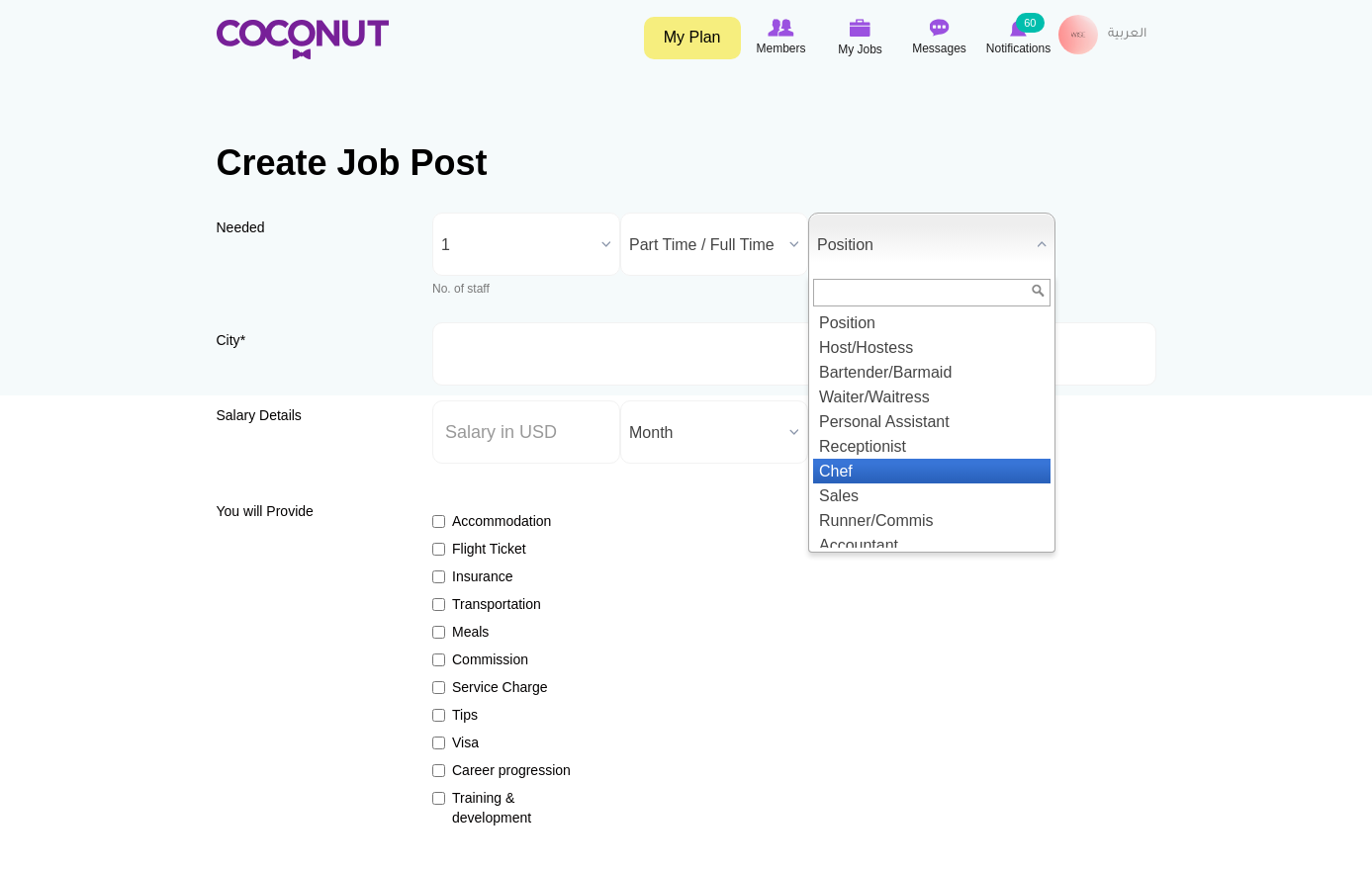 click on "Chef" at bounding box center (932, 471) 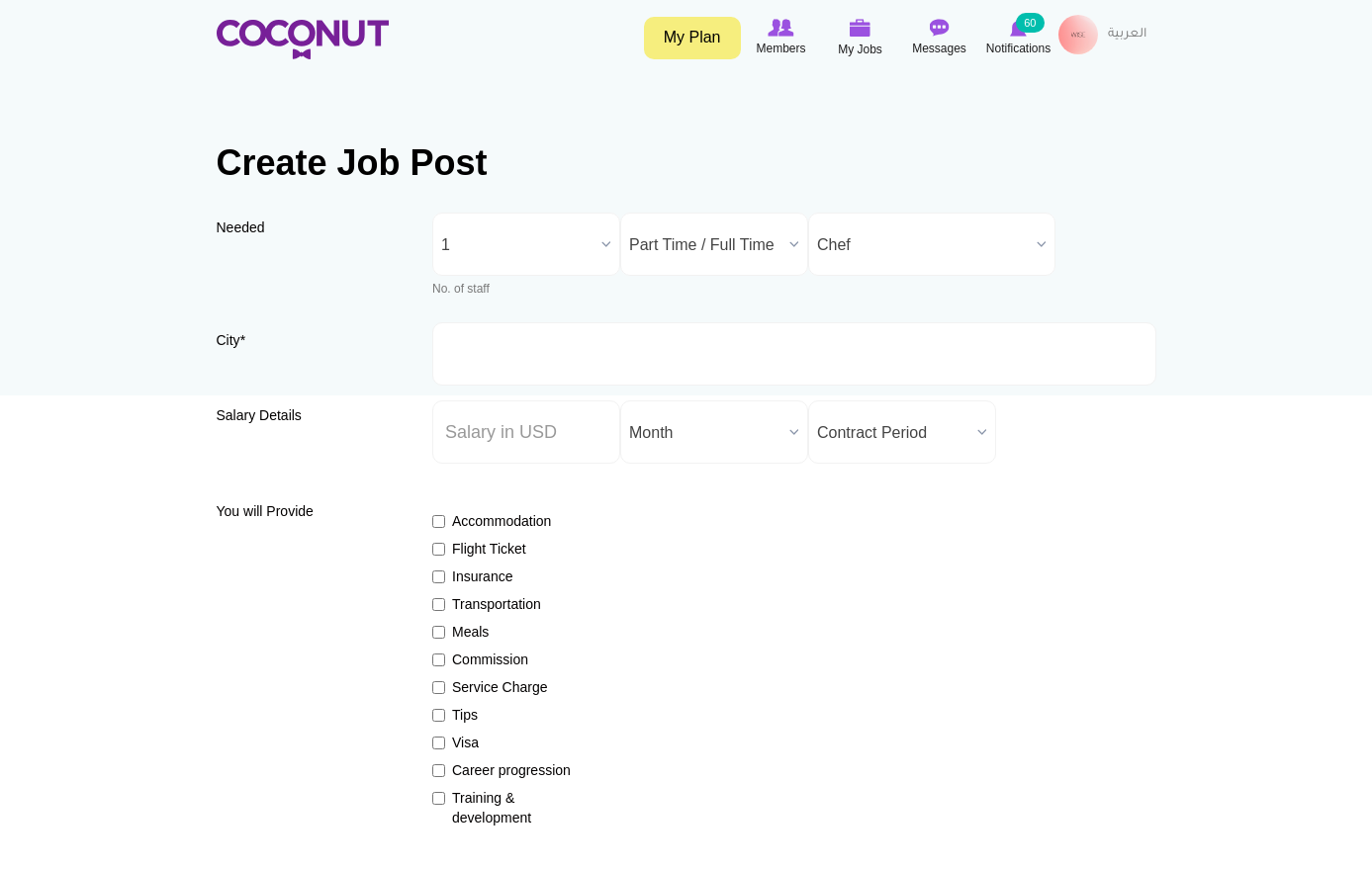 scroll, scrollTop: 0, scrollLeft: 0, axis: both 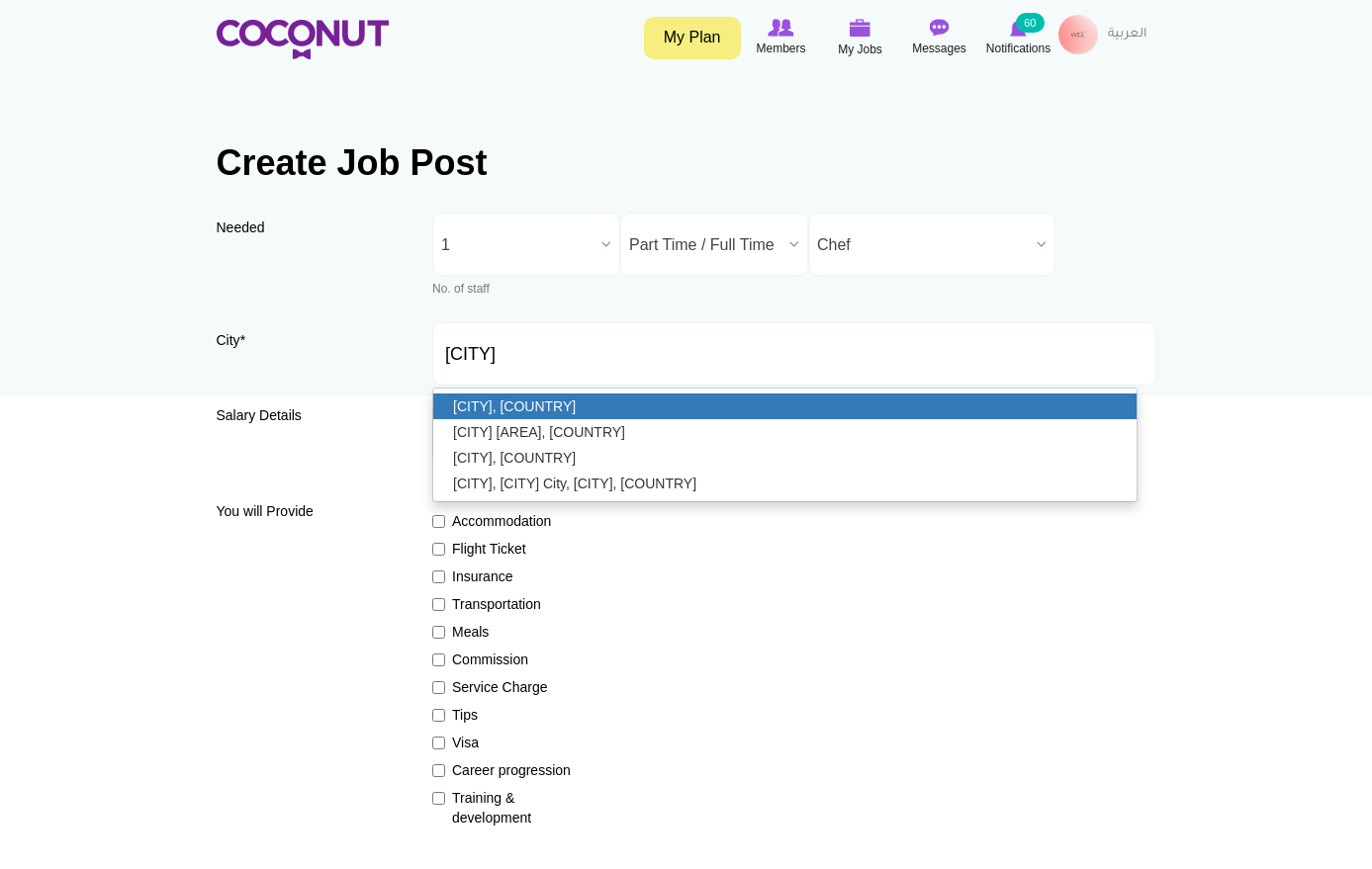 type on "[CITY], [COUNTRY]" 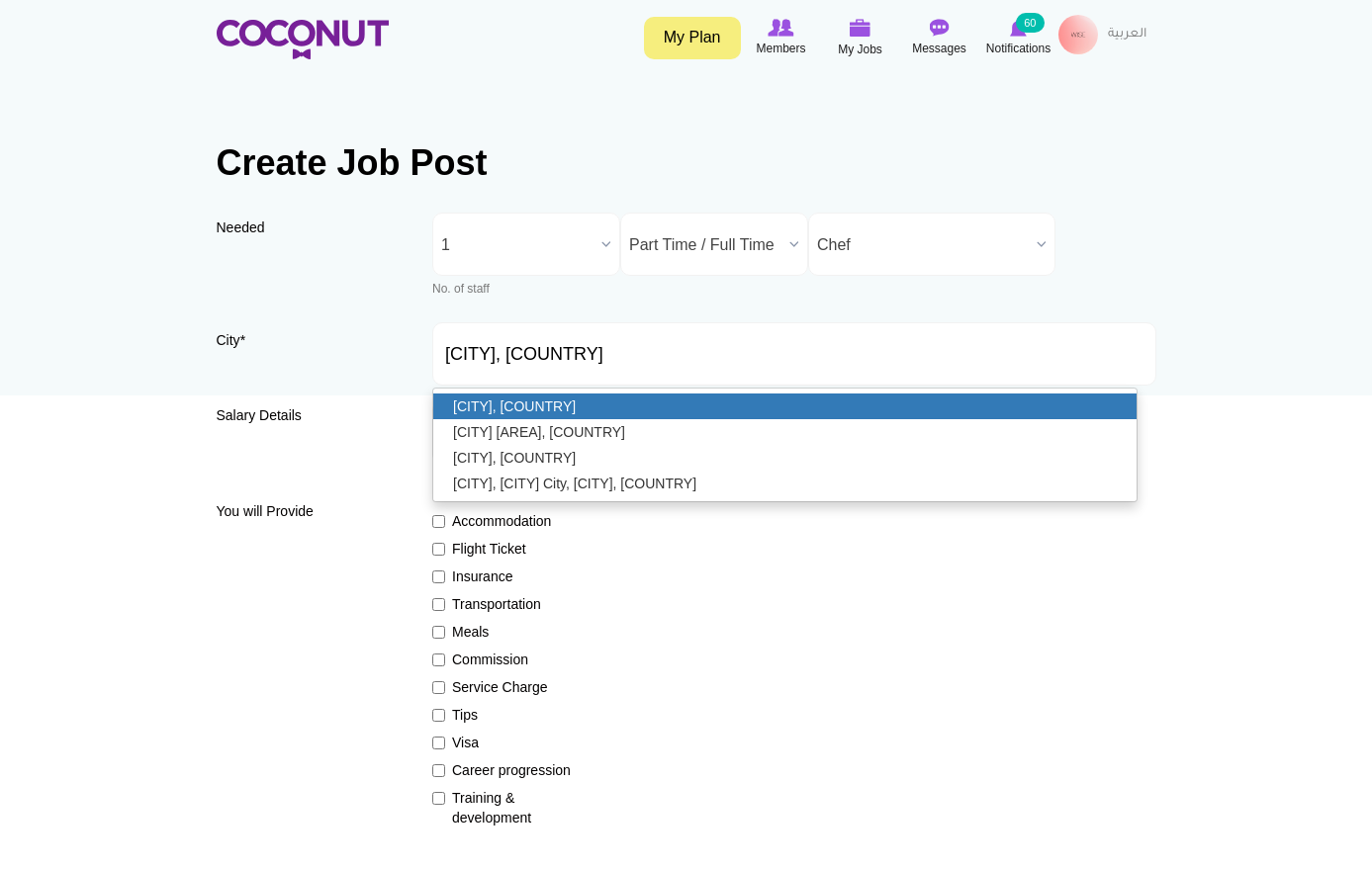 click on "[CITY], [COUNTRY]" at bounding box center (784, 406) 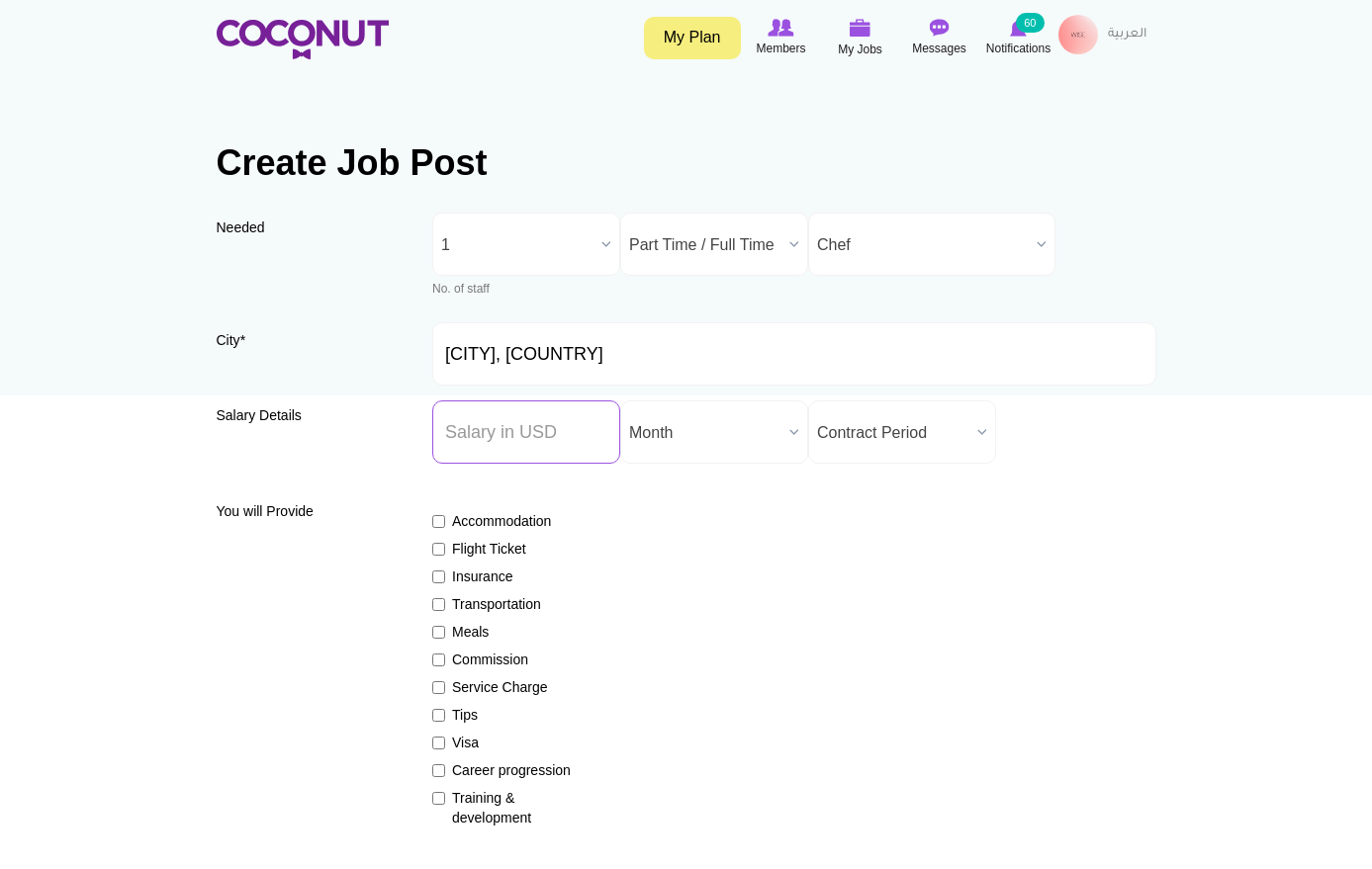 click on "Salary ($)  *" at bounding box center (526, 432) 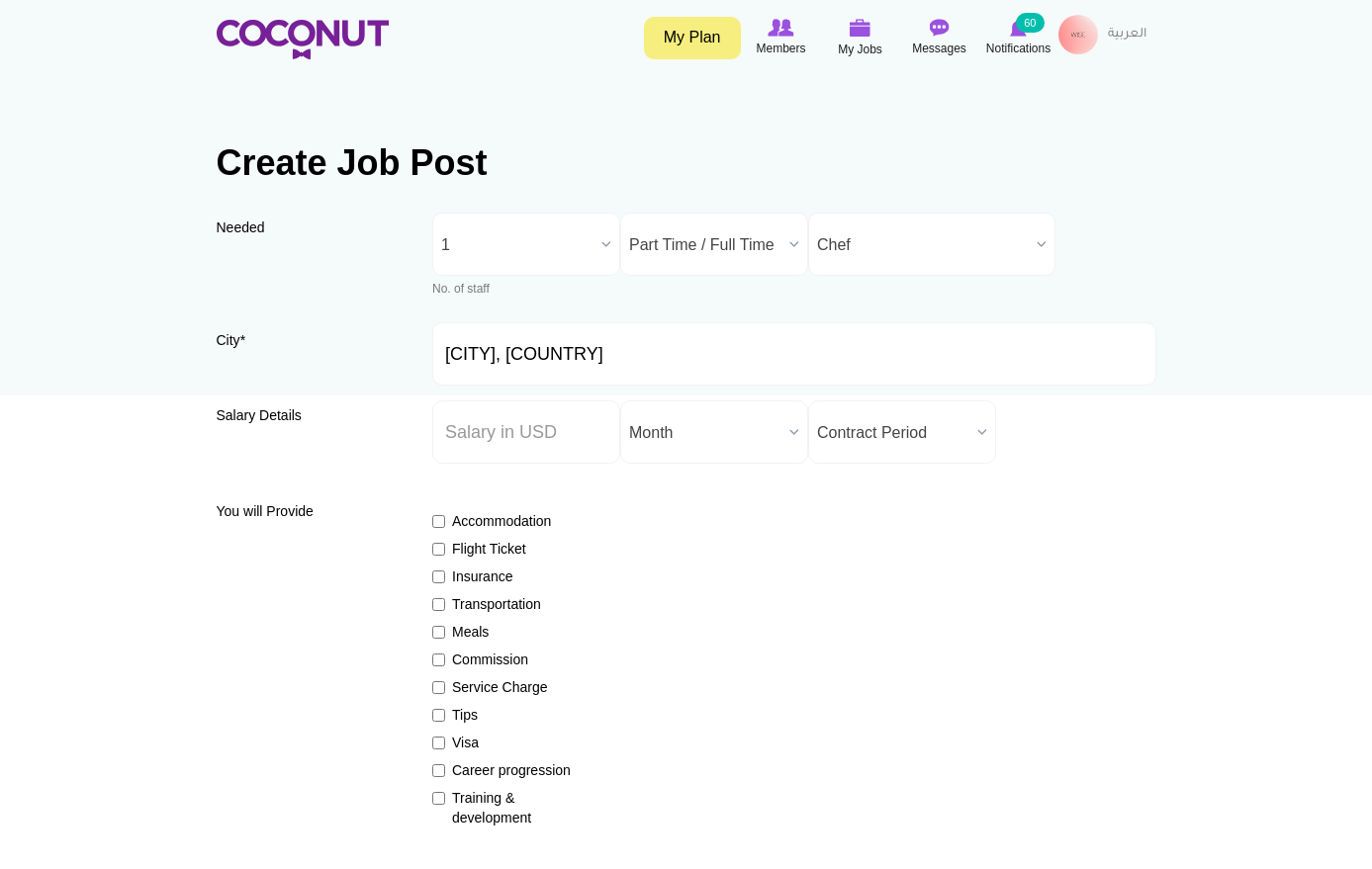 scroll, scrollTop: 0, scrollLeft: 0, axis: both 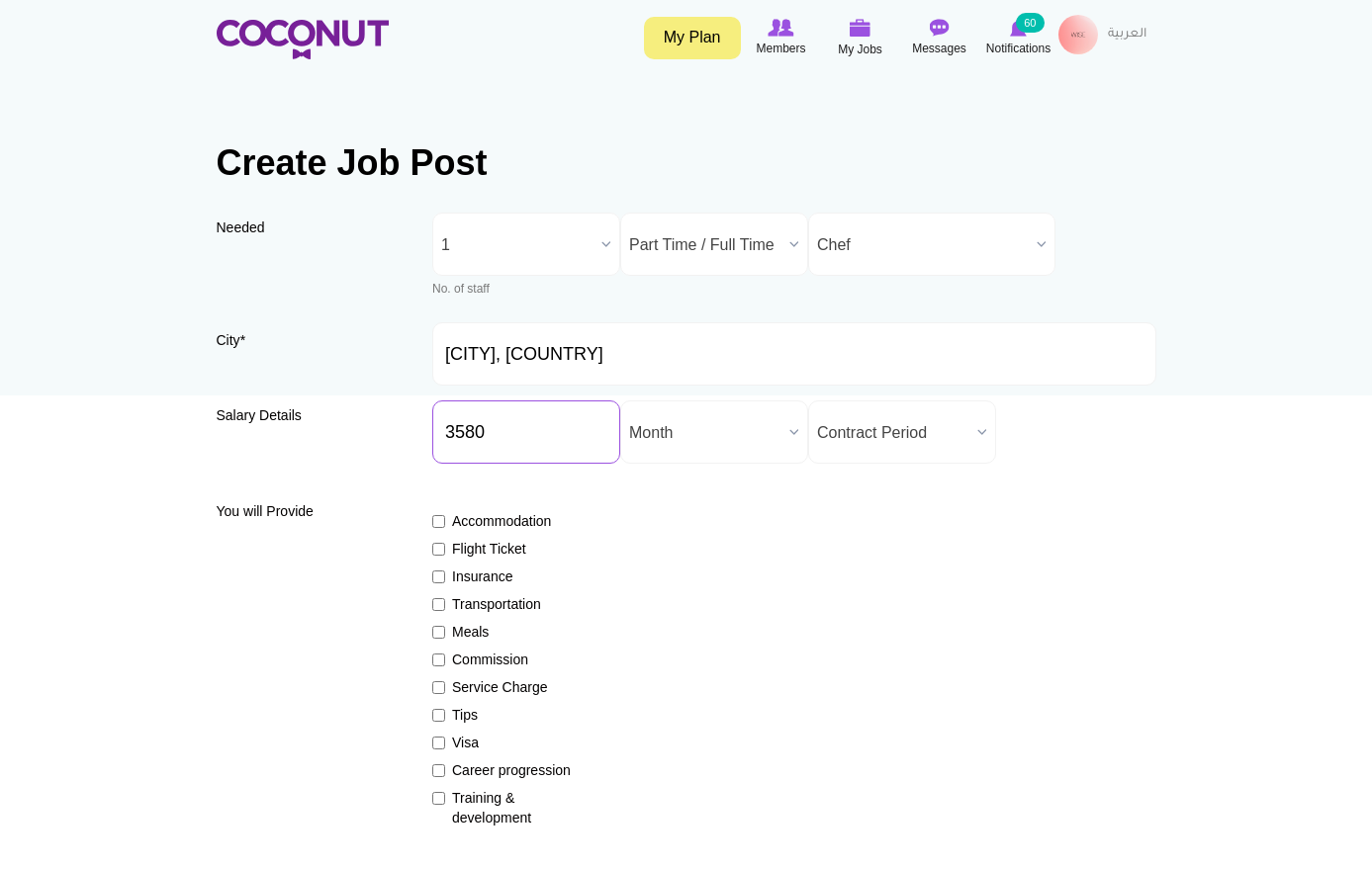 type on "3580" 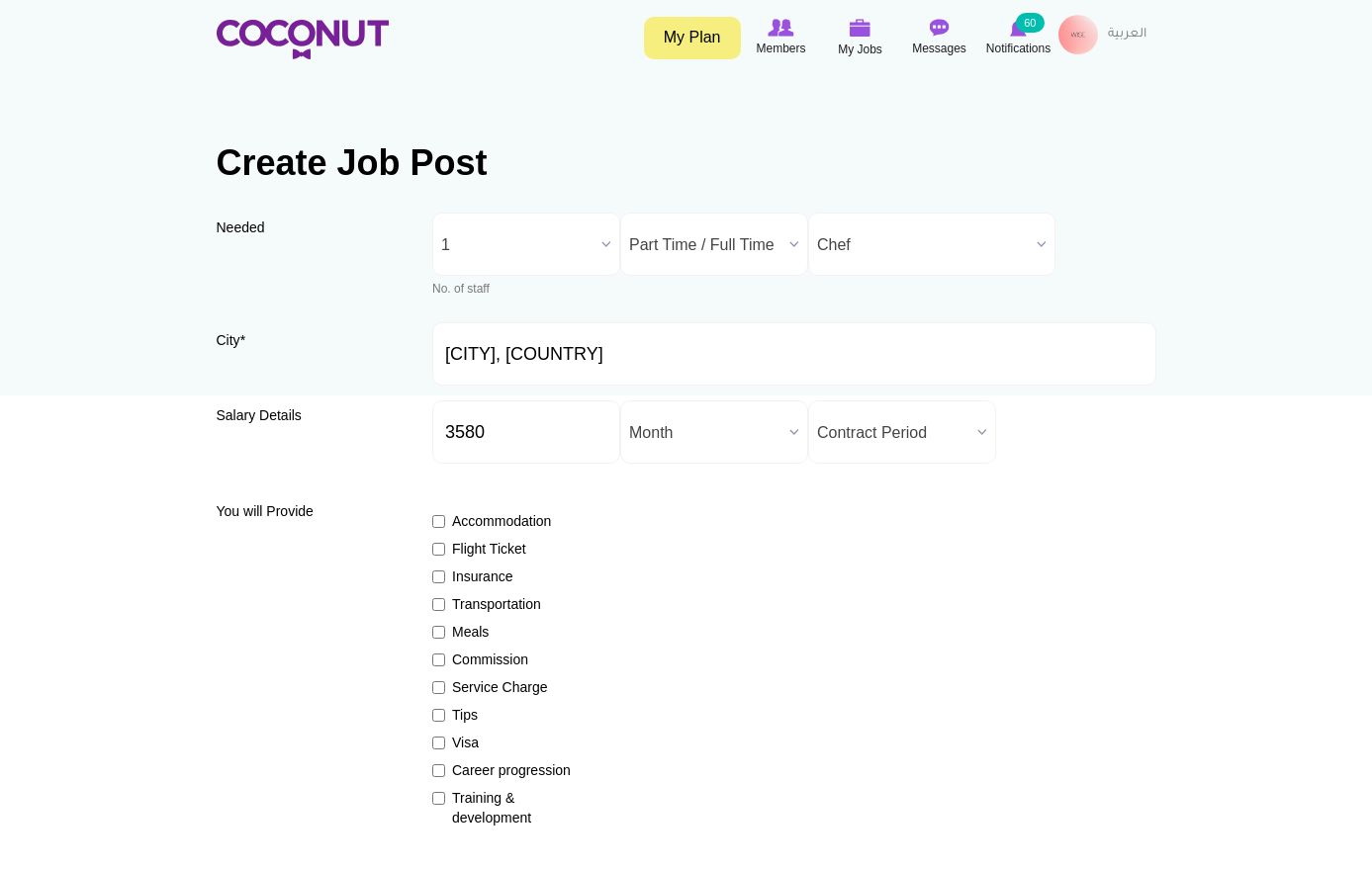 click on "Accommodation
Flight Ticket
Insurance
Transportation
Meals
Commission
Service Charge
Tips
Visa
Career progression
Training & development" at bounding box center (794, 660) 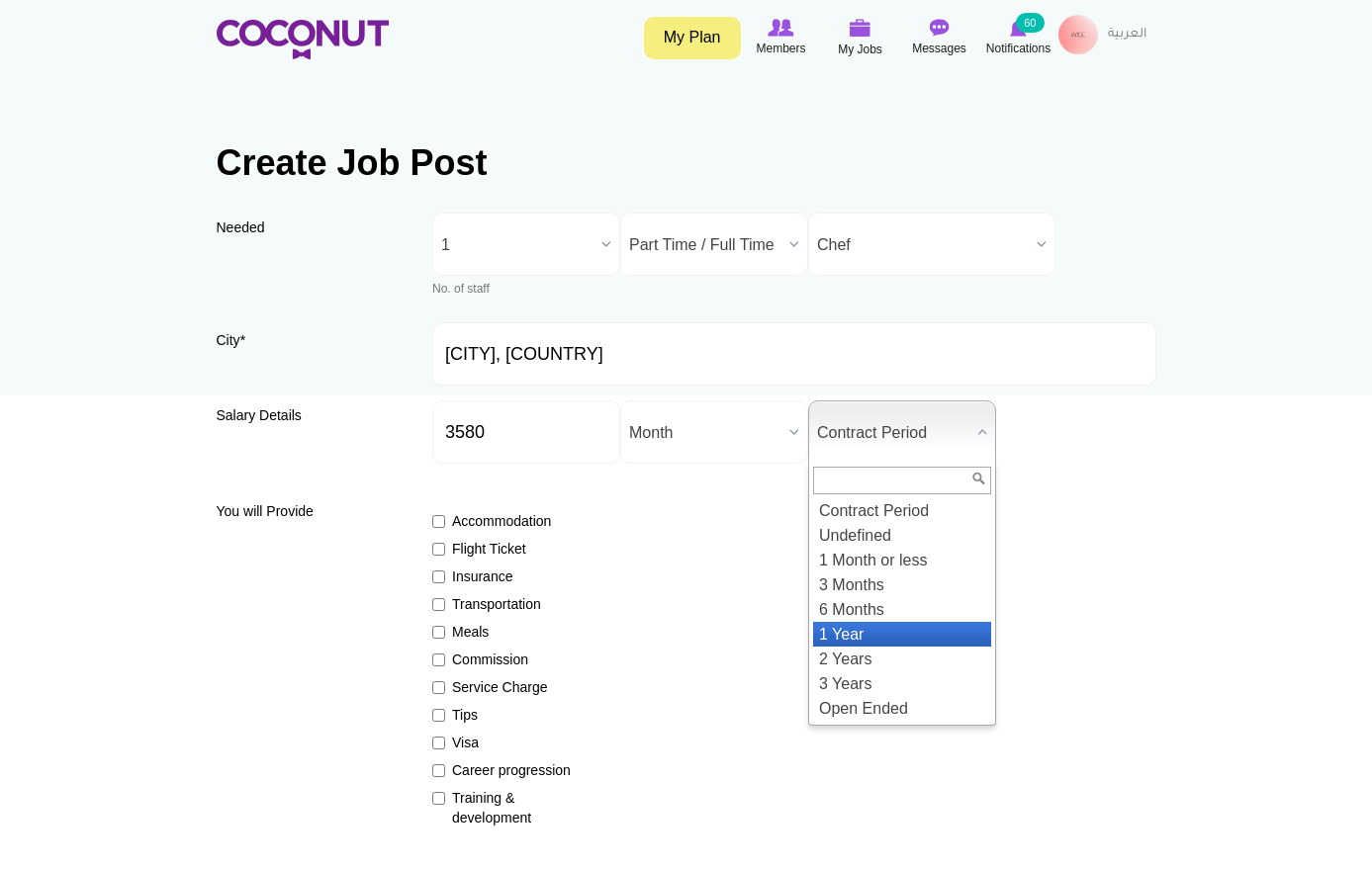 click on "1 Year" at bounding box center [902, 634] 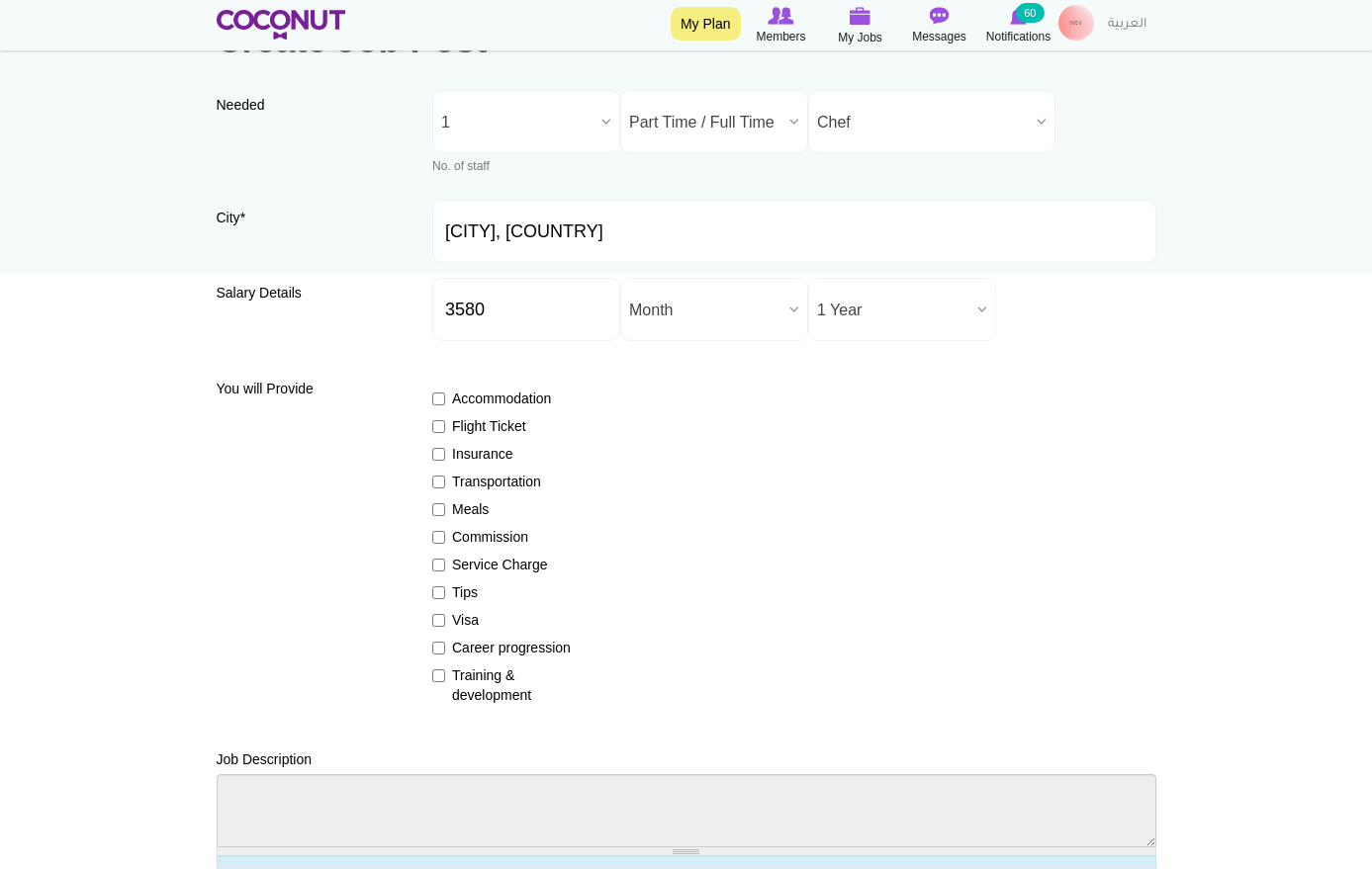 scroll, scrollTop: 137, scrollLeft: 0, axis: vertical 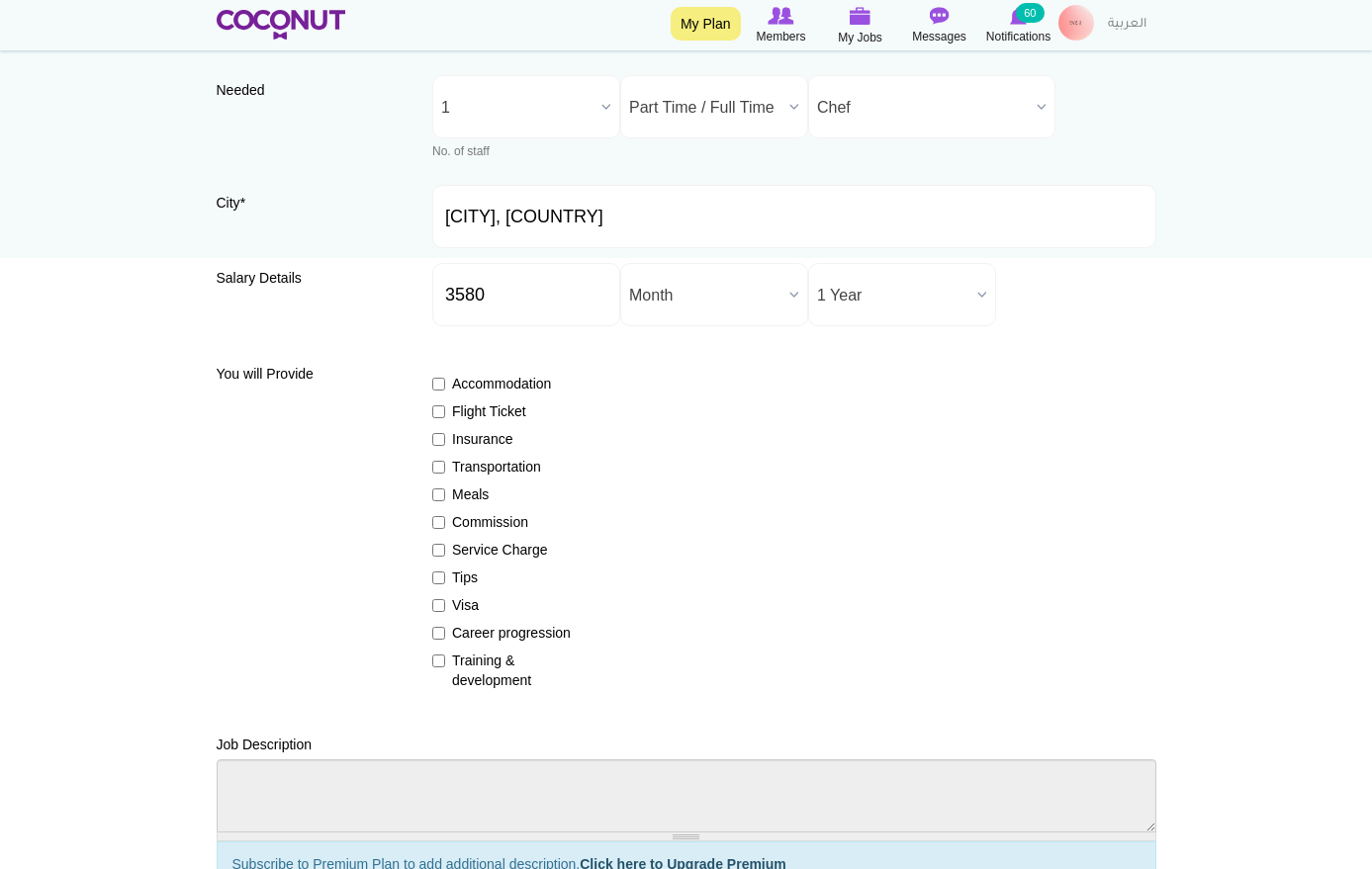 click on "Accommodation" at bounding box center [438, 384] 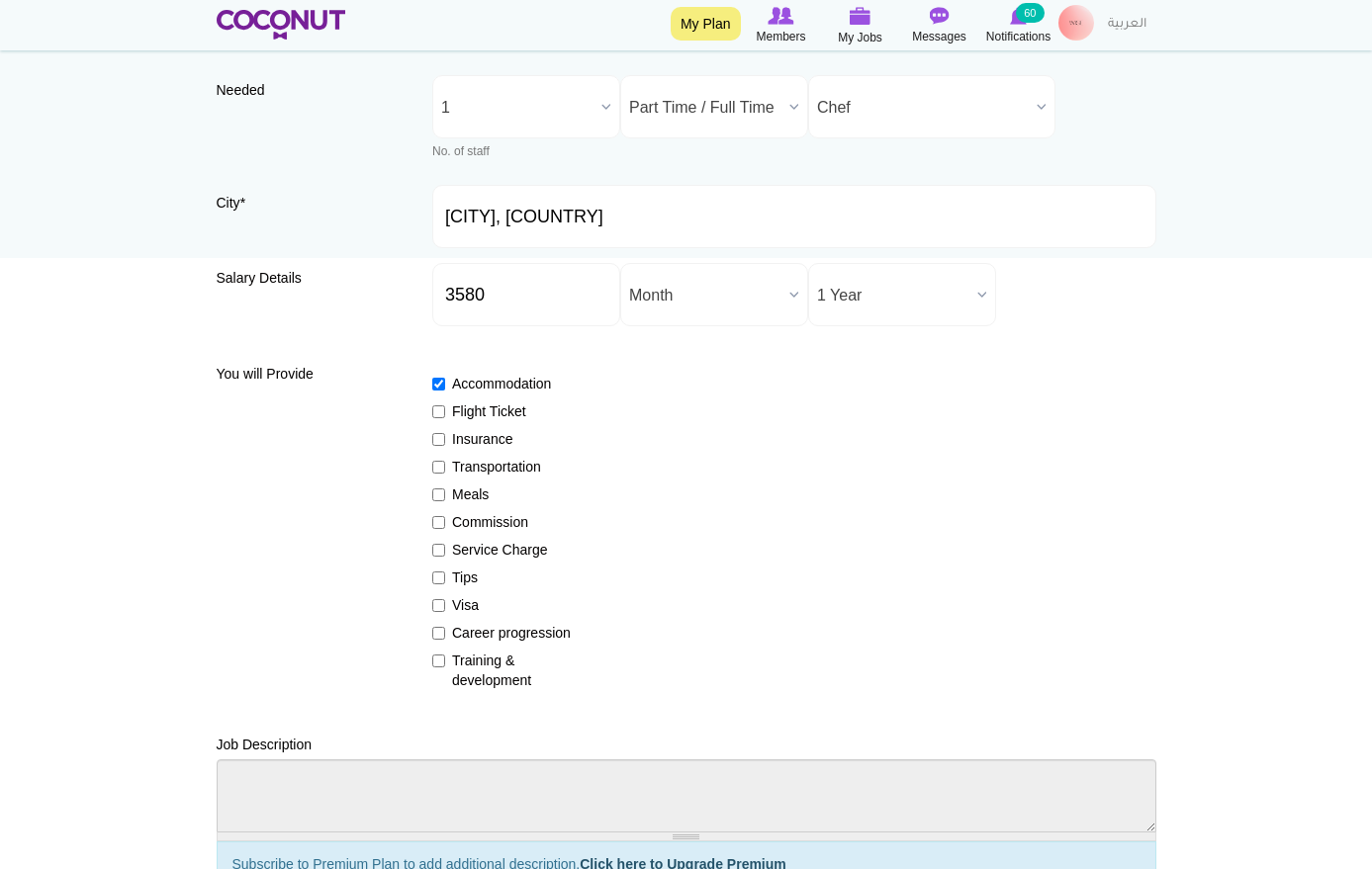 click on "Flight Ticket" at bounding box center [438, 411] 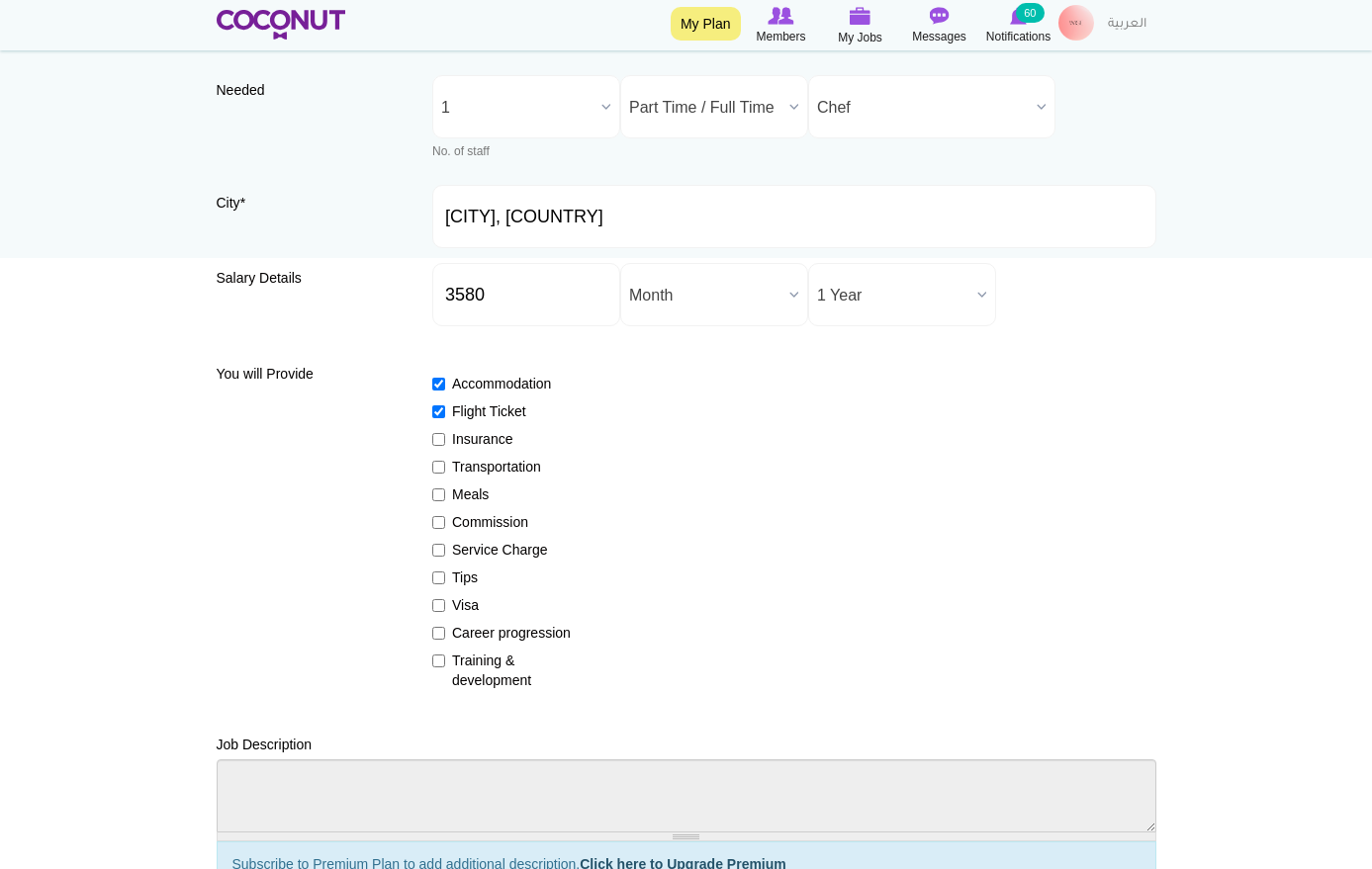 click on "Insurance" at bounding box center (504, 439) 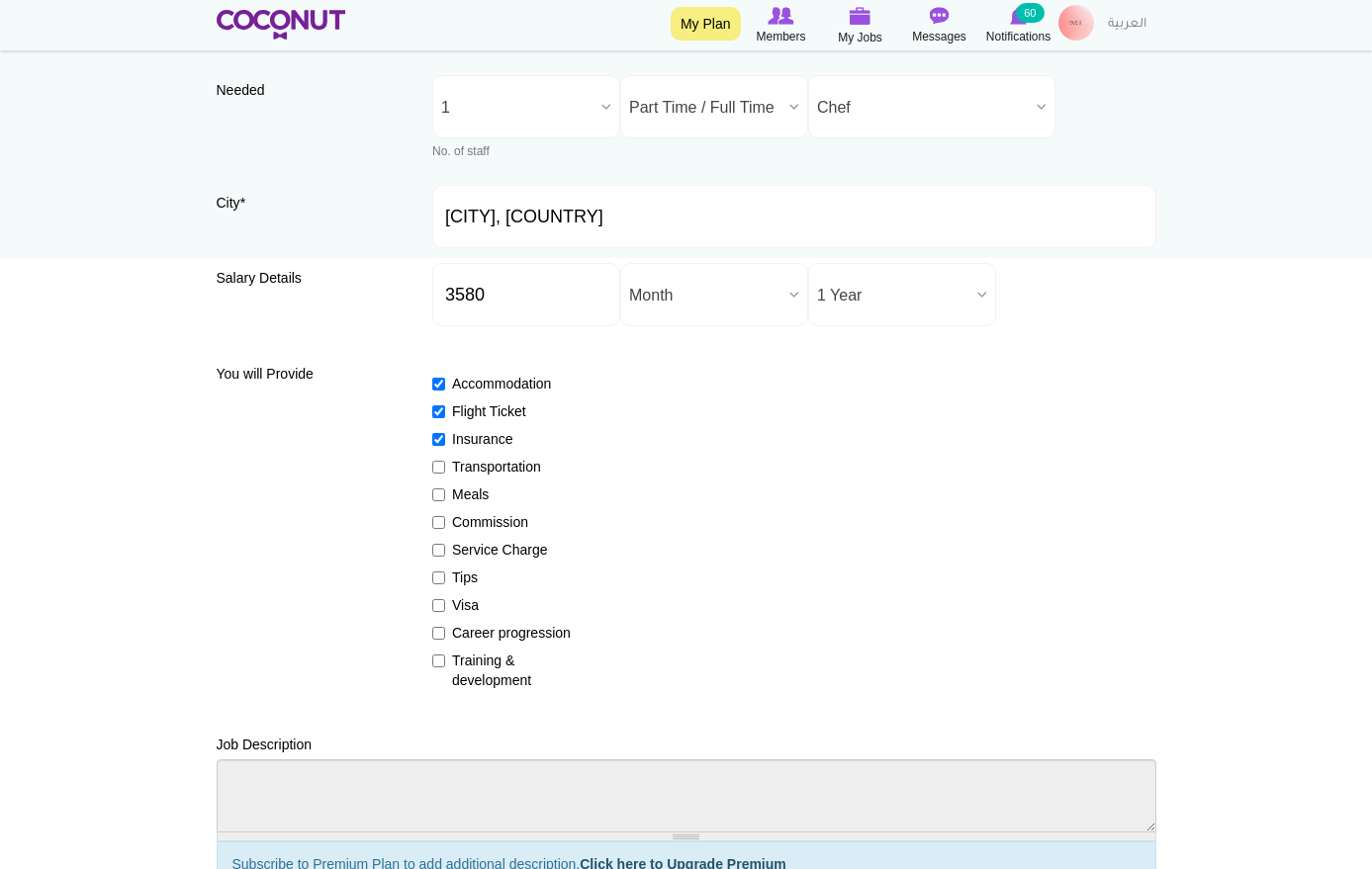 click on "Transportation" at bounding box center (438, 467) 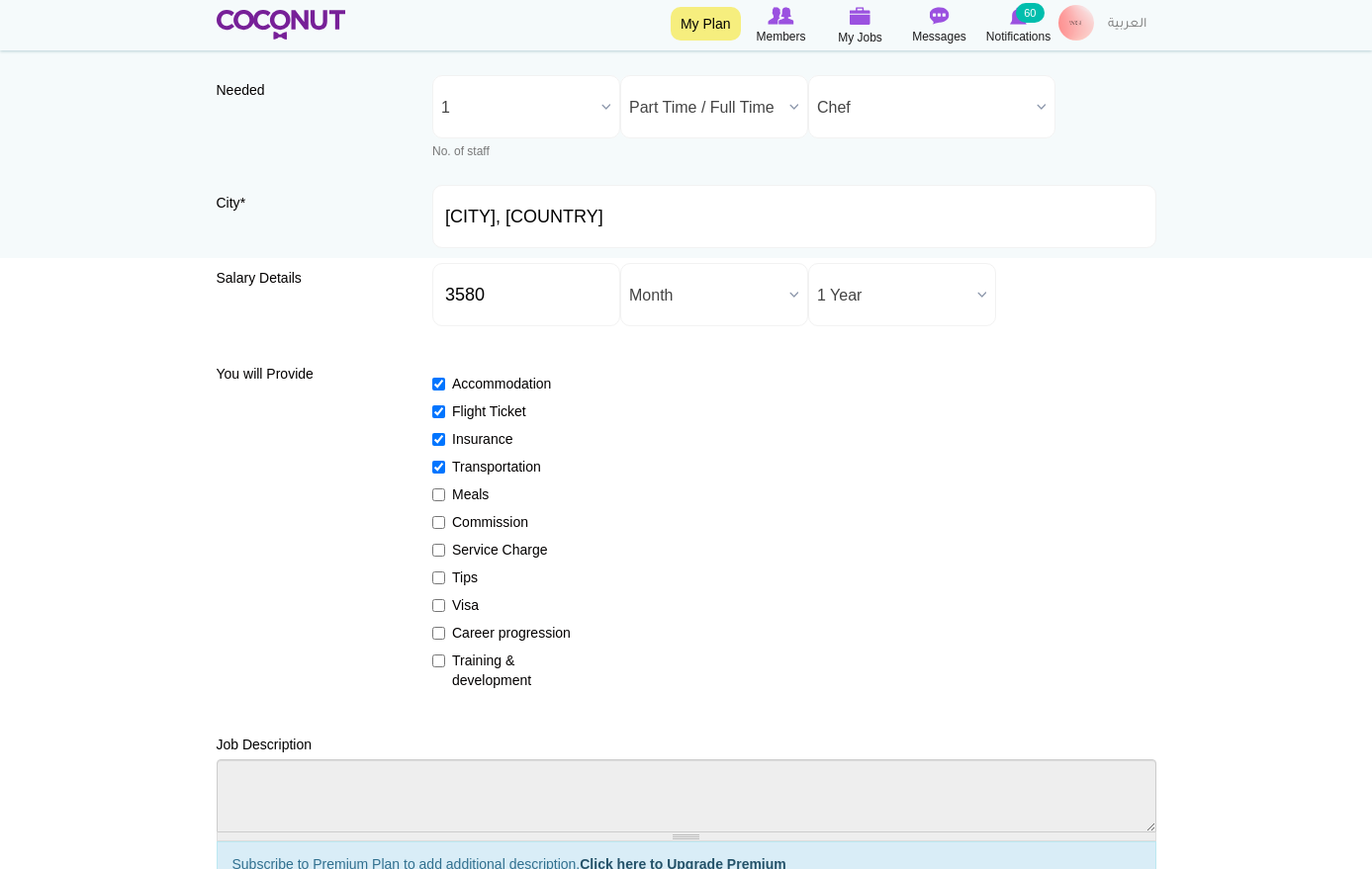 scroll, scrollTop: 137, scrollLeft: 0, axis: vertical 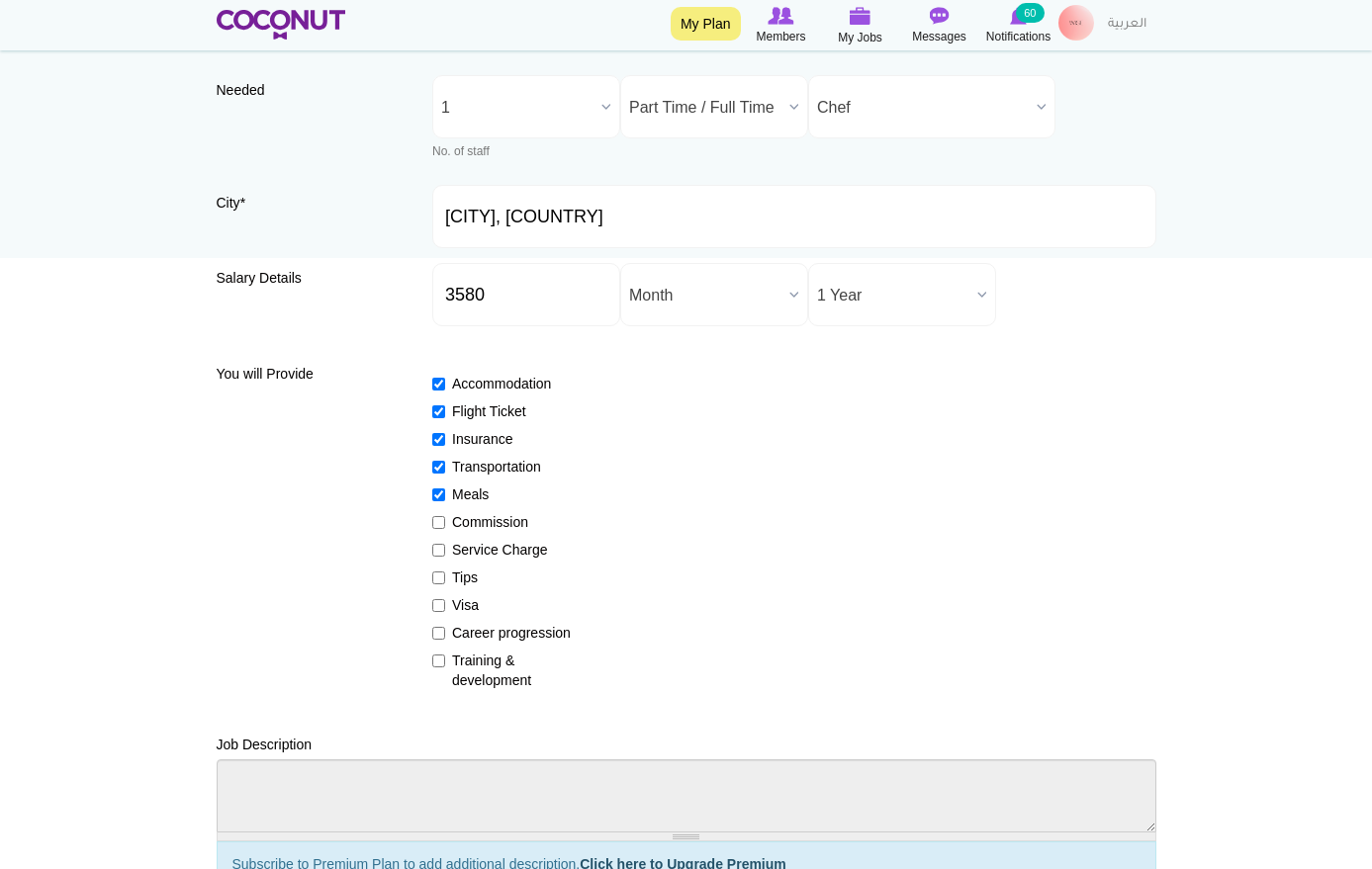 click on "Commission" at bounding box center (438, 522) 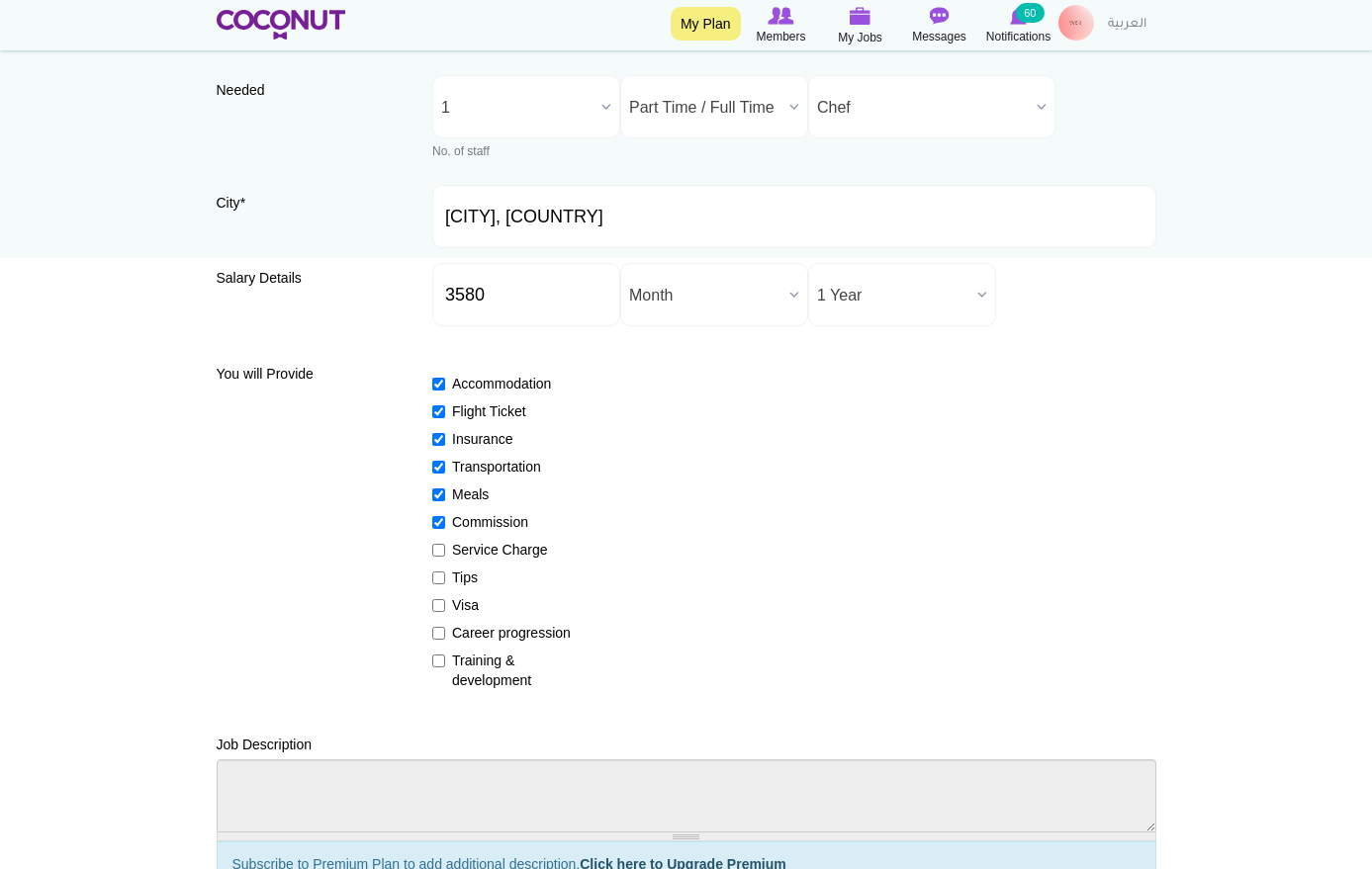 click on "Service Charge" at bounding box center (438, 550) 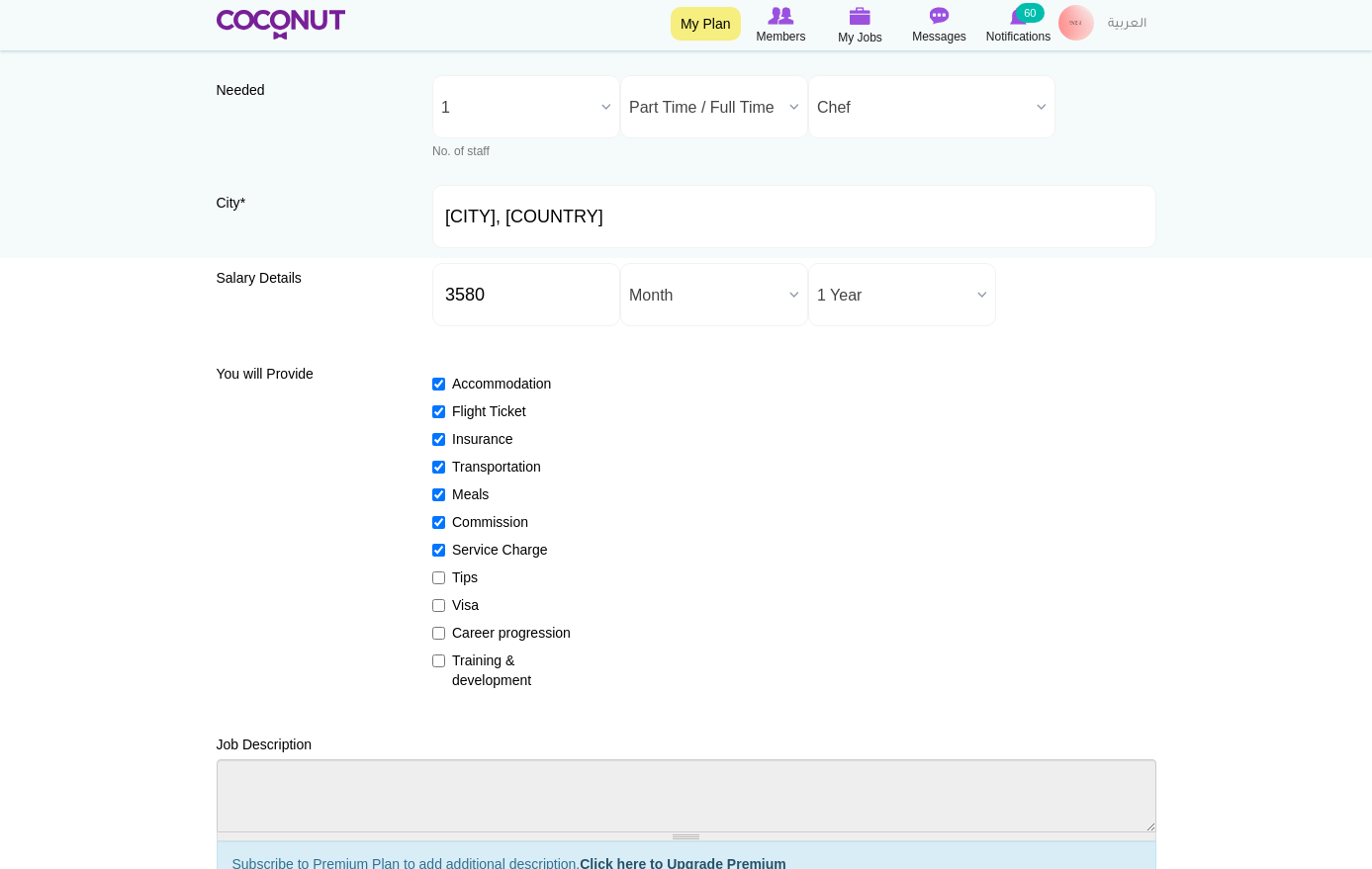 drag, startPoint x: 439, startPoint y: 572, endPoint x: 454, endPoint y: 575, distance: 15.297059 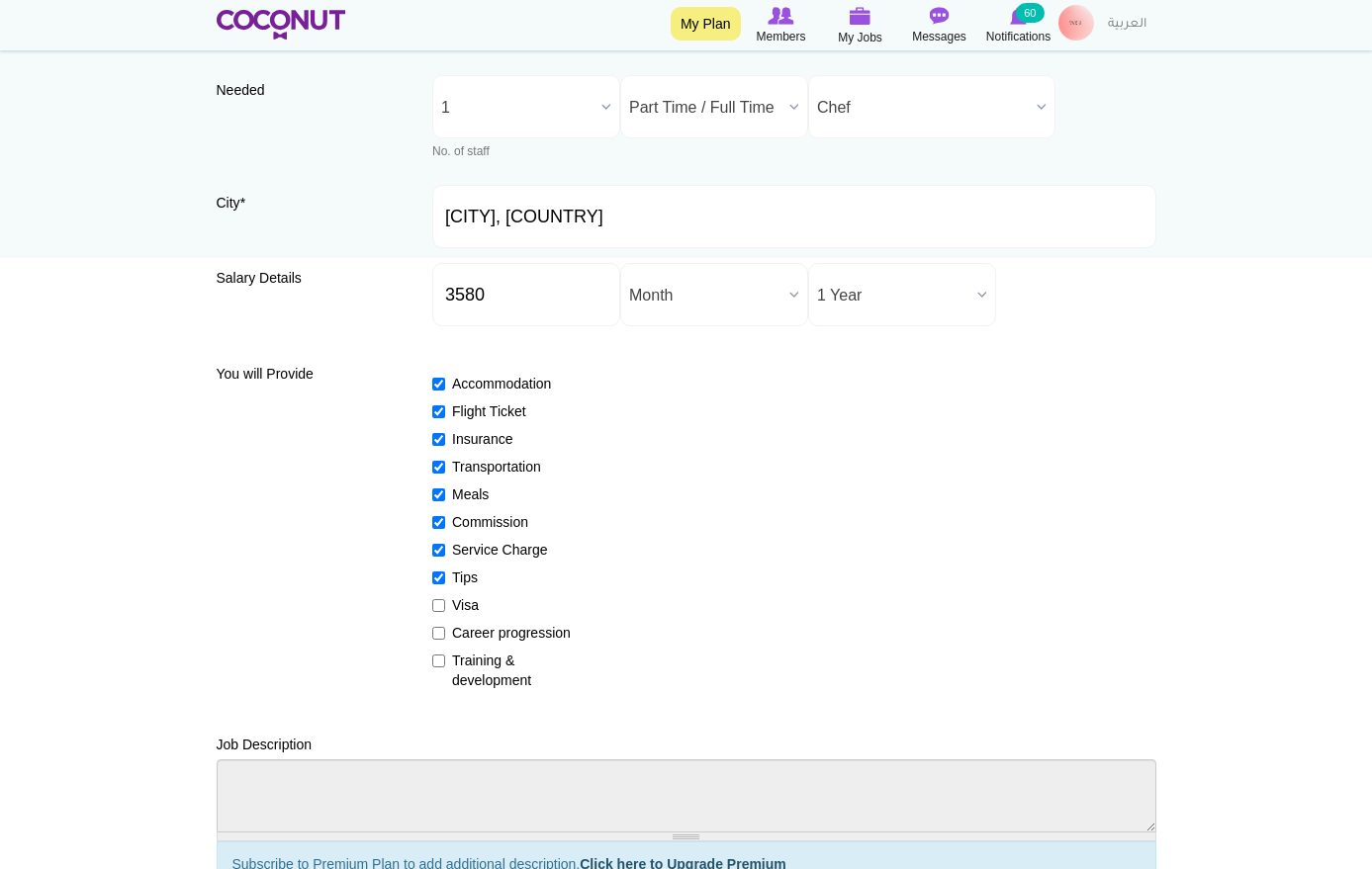 click on "Visa" at bounding box center [438, 605] 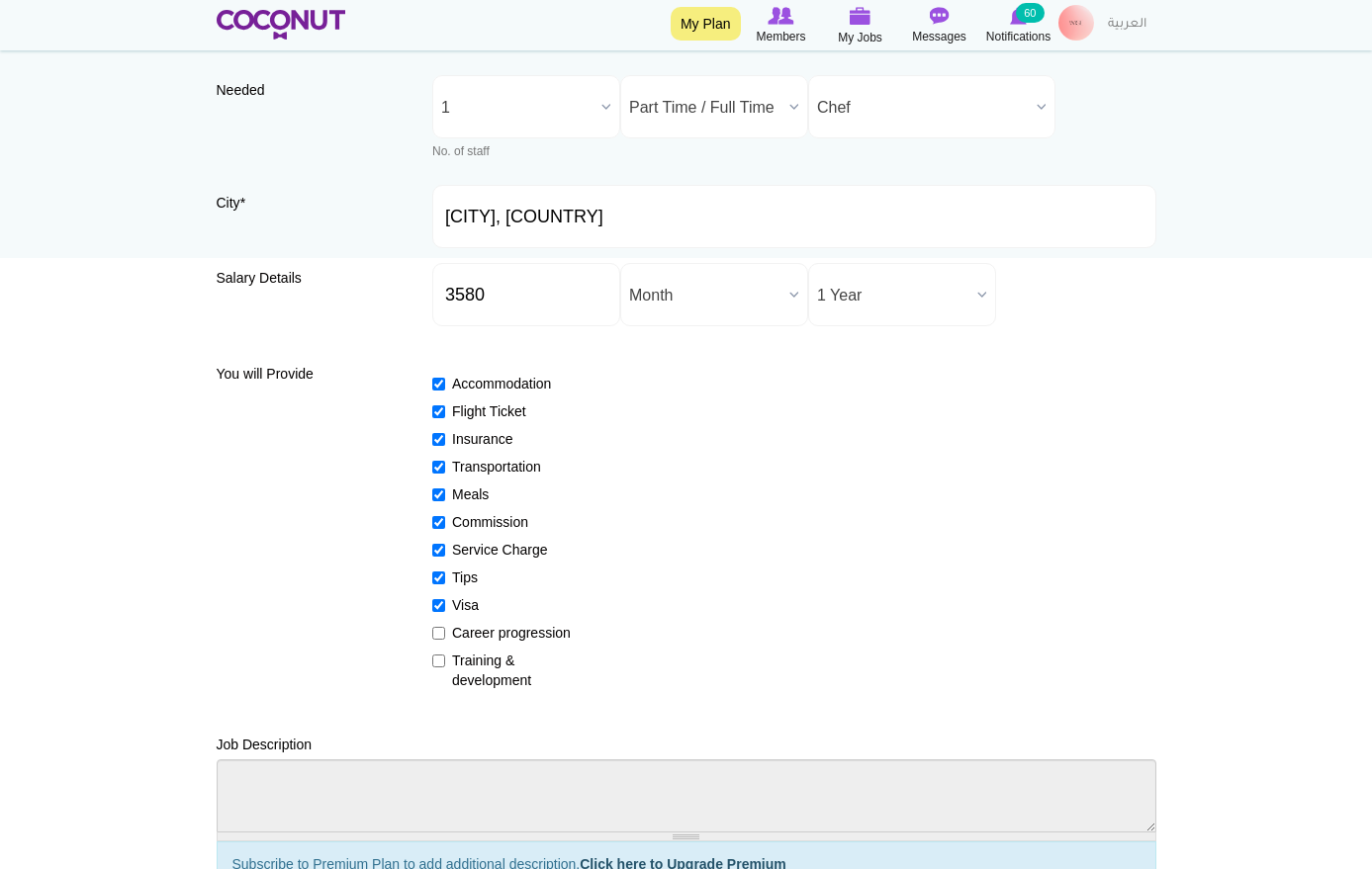 click on "Career progression" at bounding box center (438, 633) 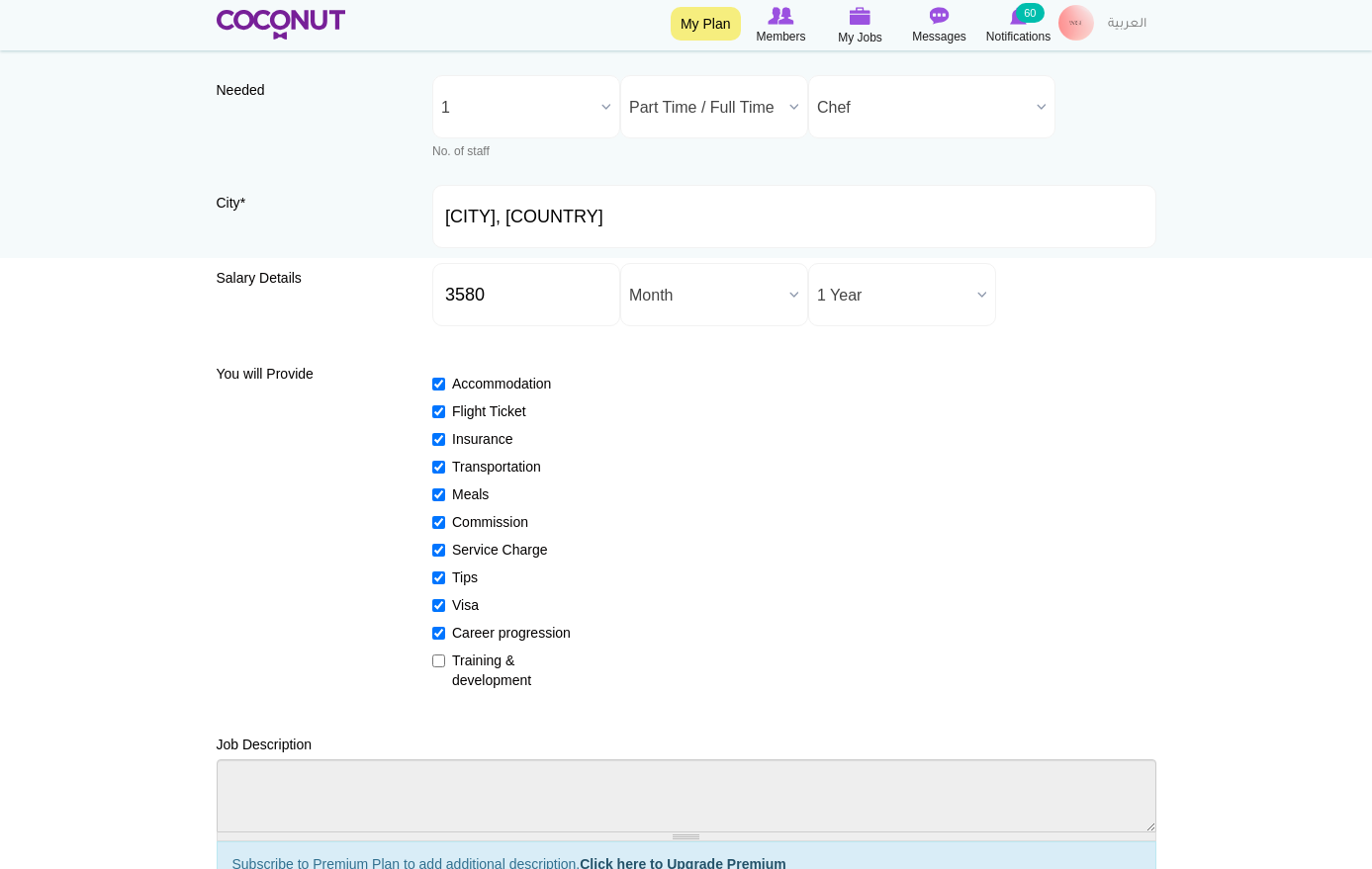 click on "Training & development" at bounding box center (438, 660) 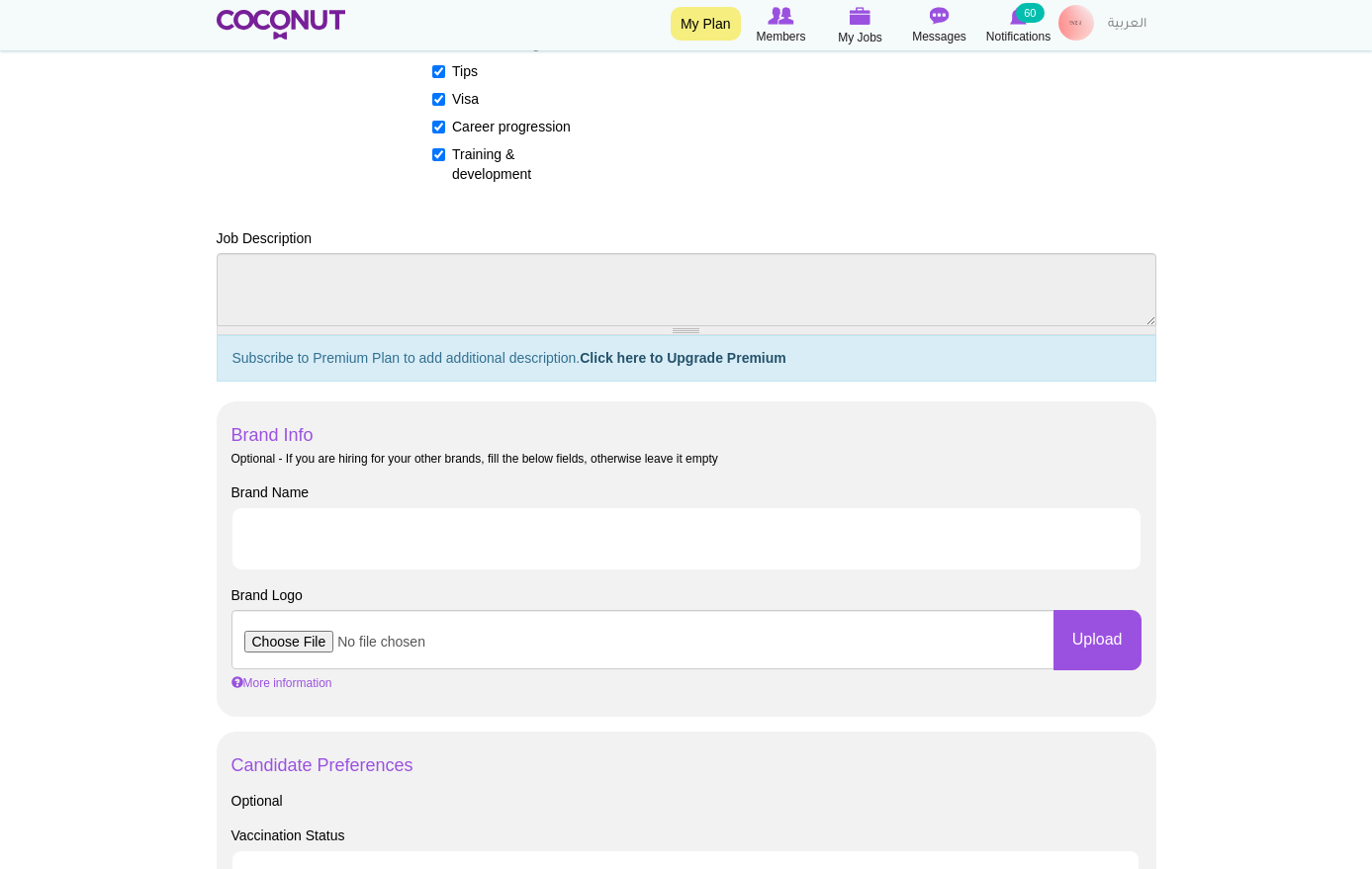 scroll, scrollTop: 649, scrollLeft: 0, axis: vertical 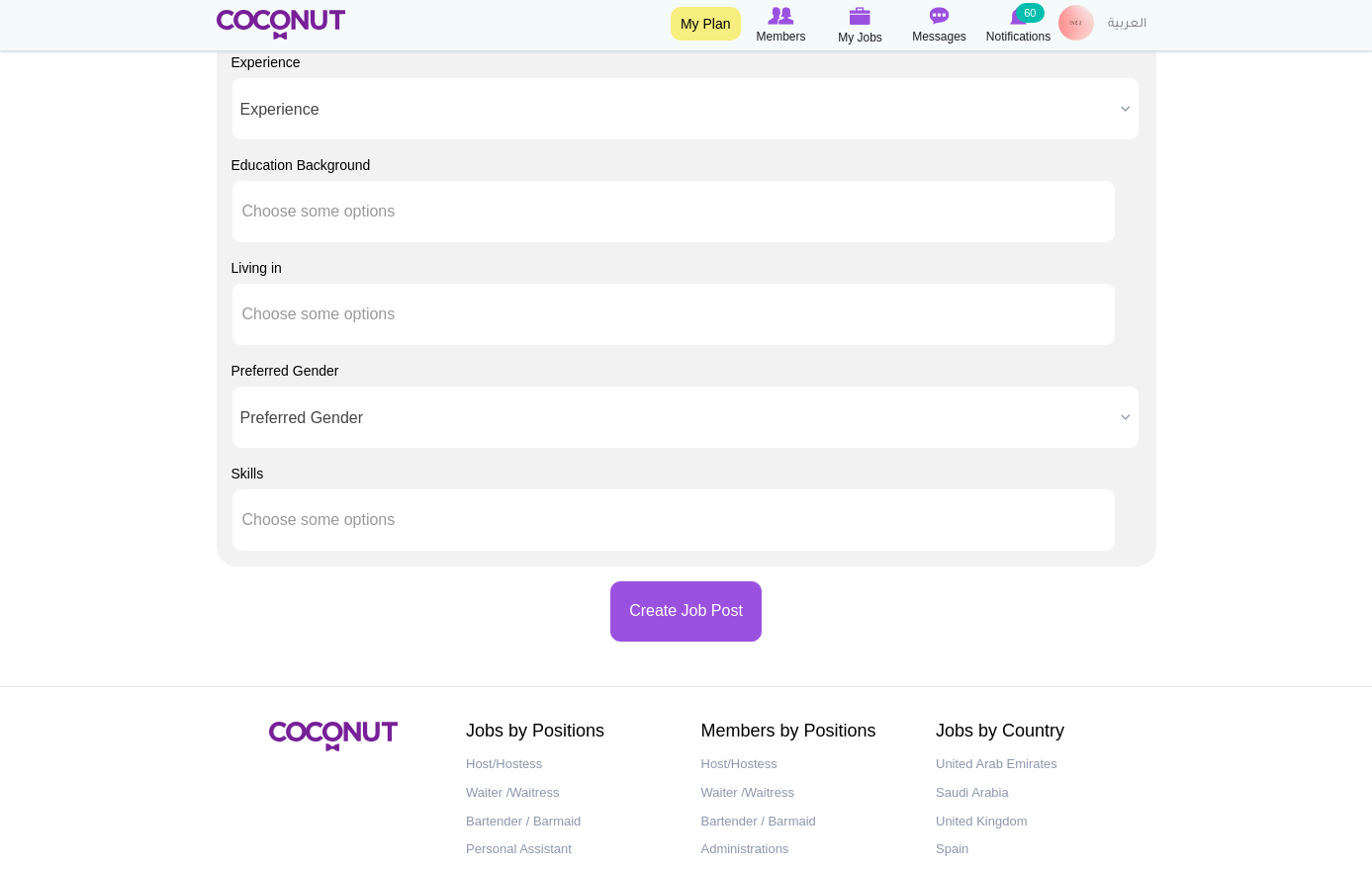 type on "wise-recruitment.me" 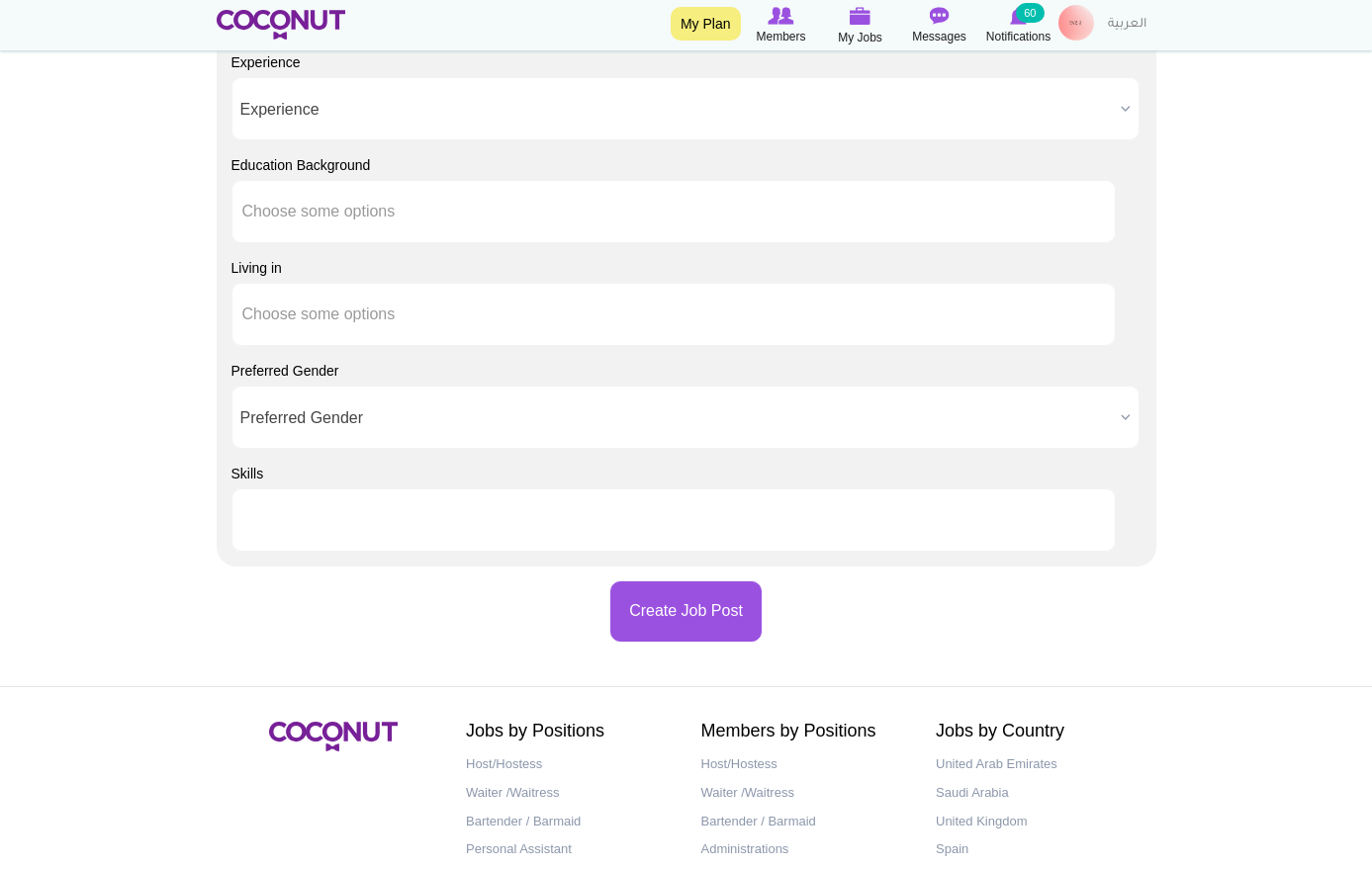 click at bounding box center (674, 520) 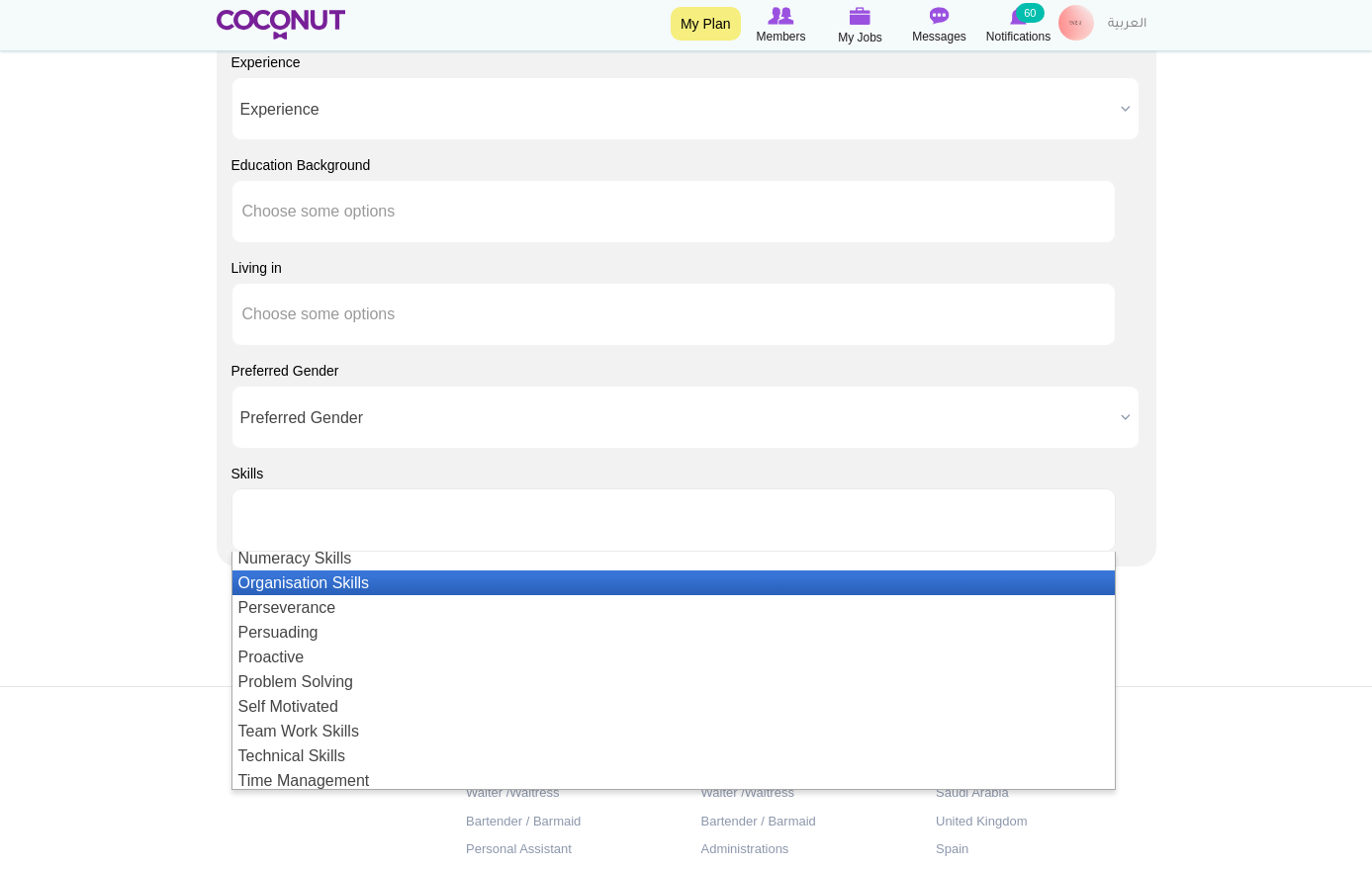 scroll, scrollTop: 430, scrollLeft: 0, axis: vertical 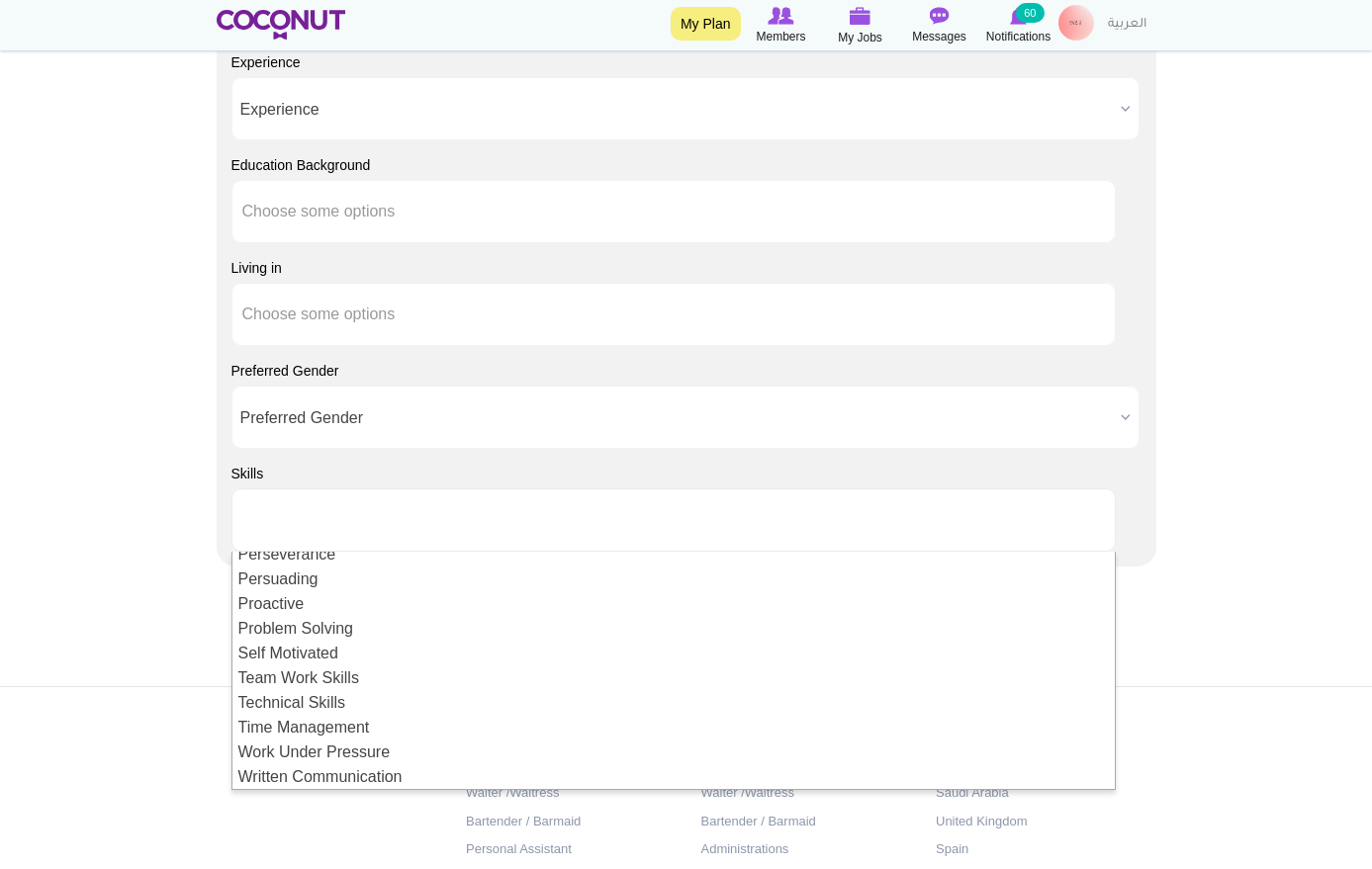 drag, startPoint x: 63, startPoint y: 565, endPoint x: 81, endPoint y: 565, distance: 18 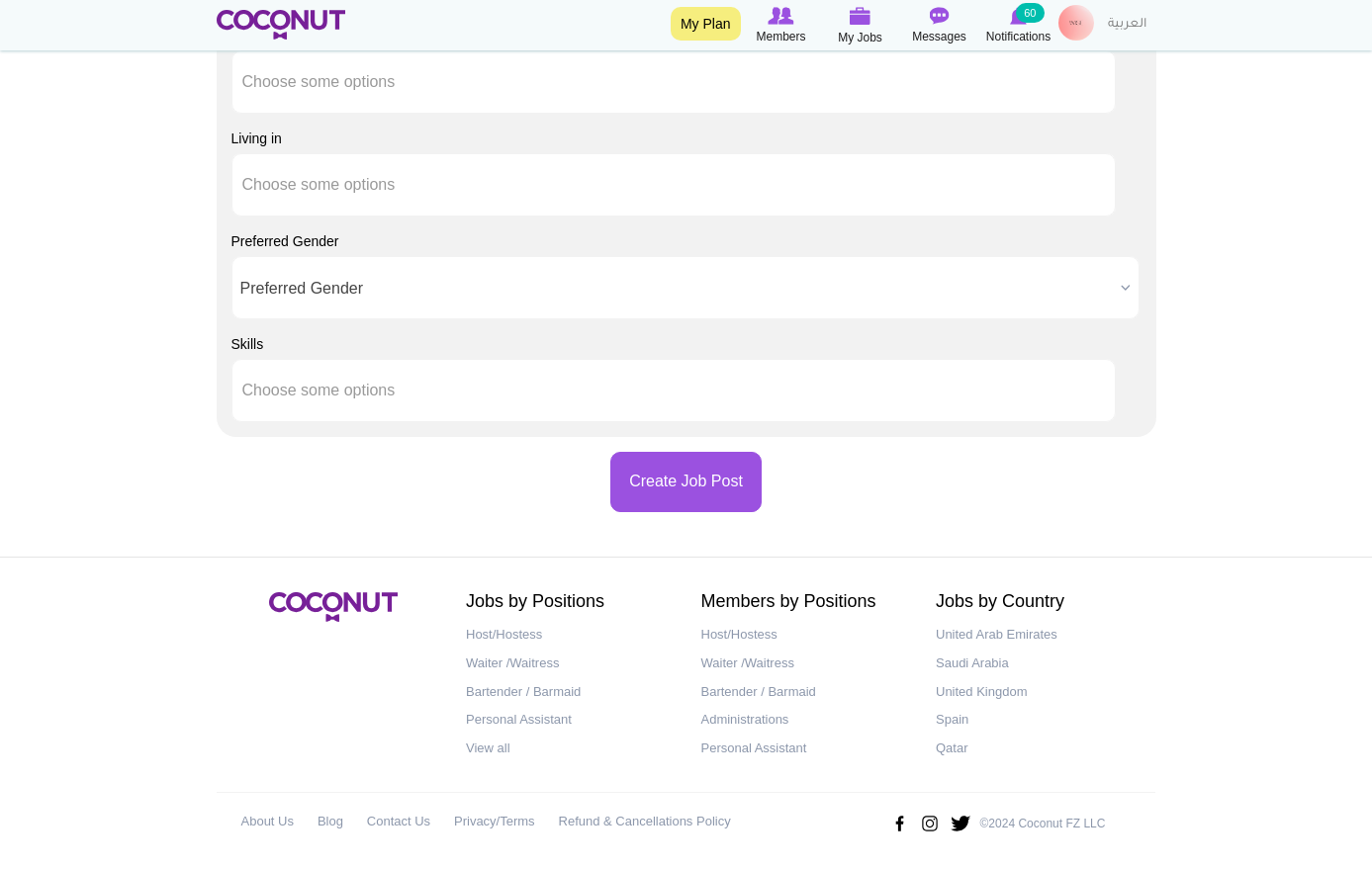 scroll, scrollTop: 1853, scrollLeft: 0, axis: vertical 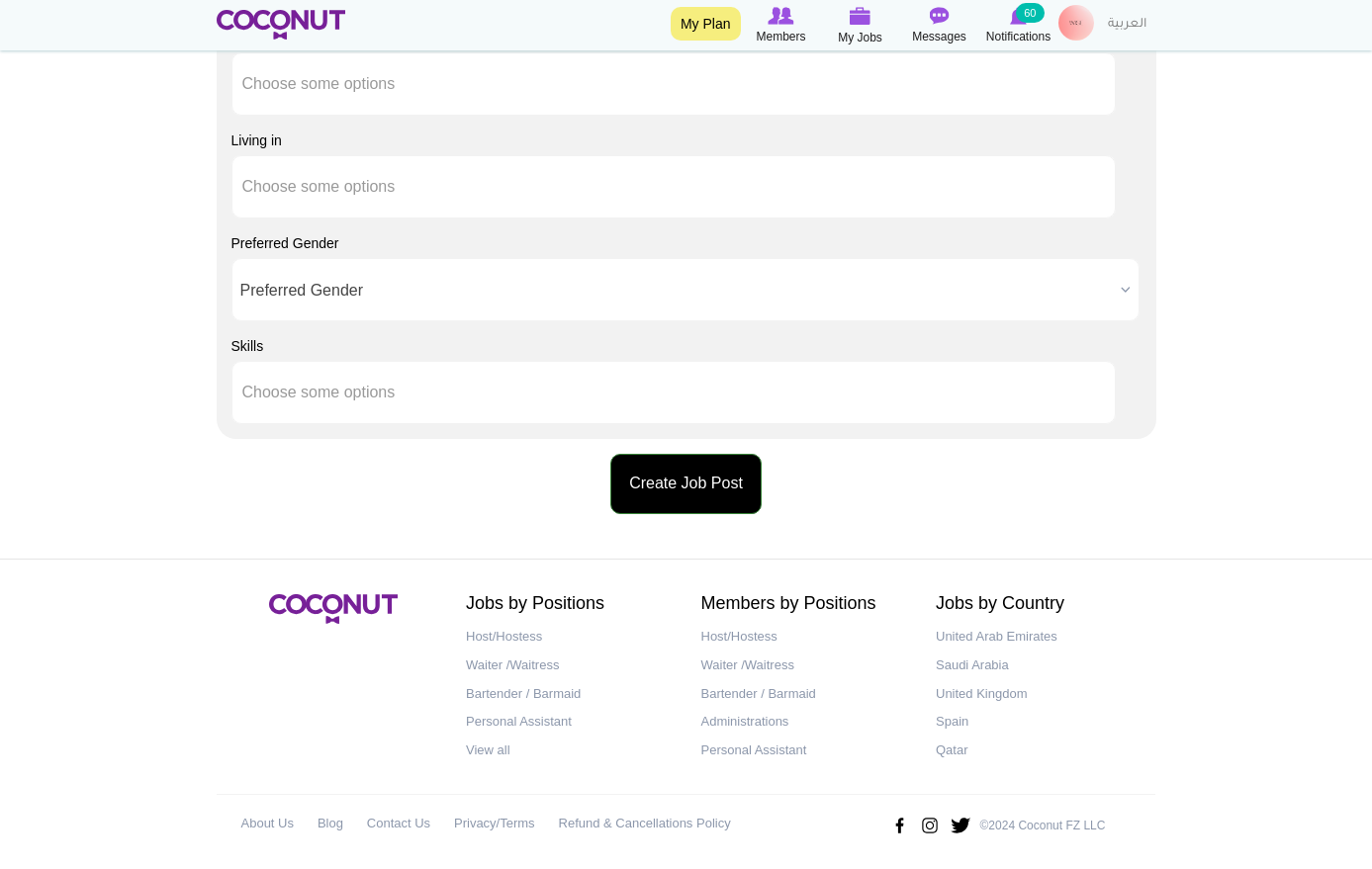 click on "Create Job Post" at bounding box center (686, 483) 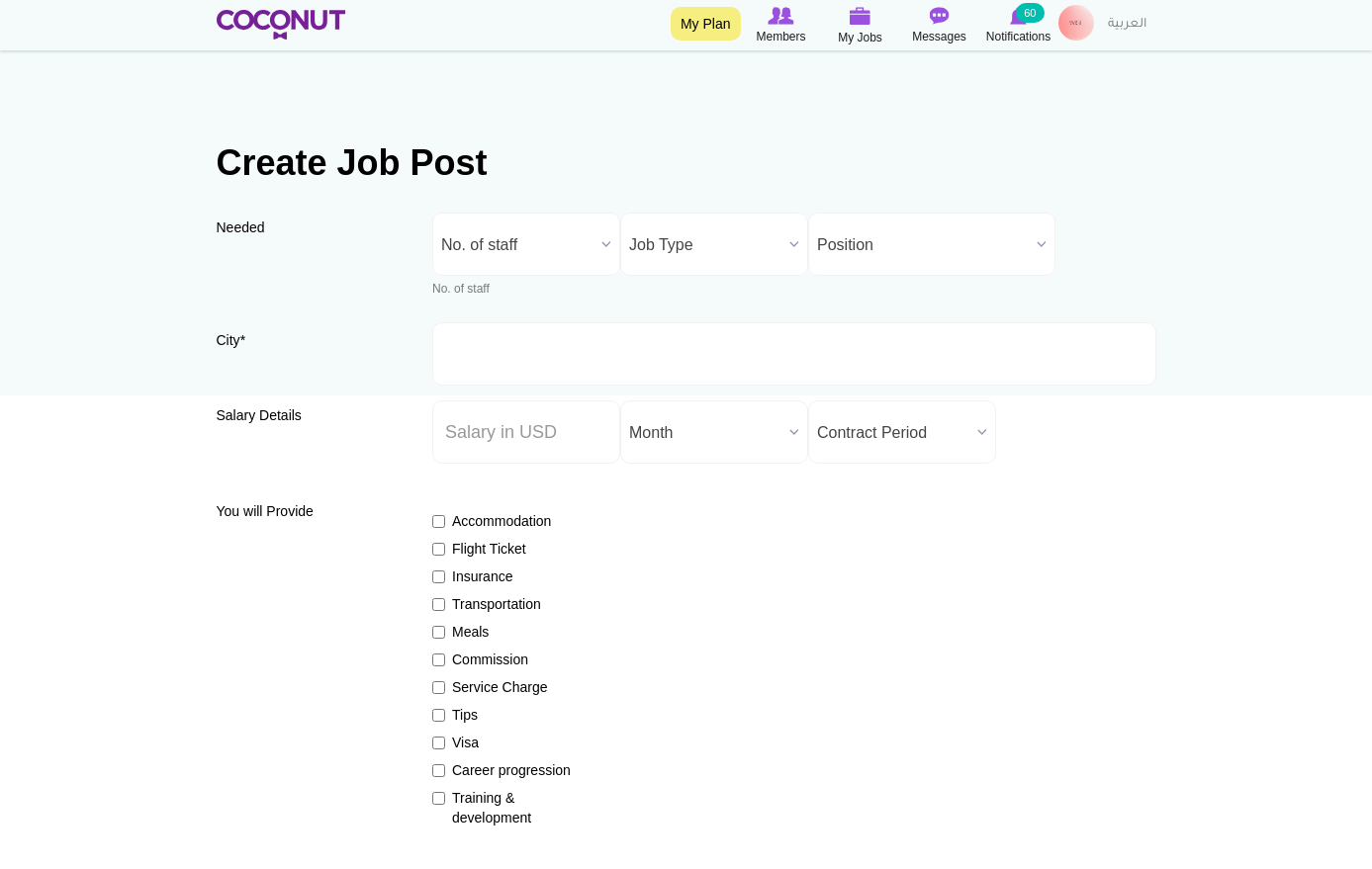 scroll, scrollTop: 595, scrollLeft: 0, axis: vertical 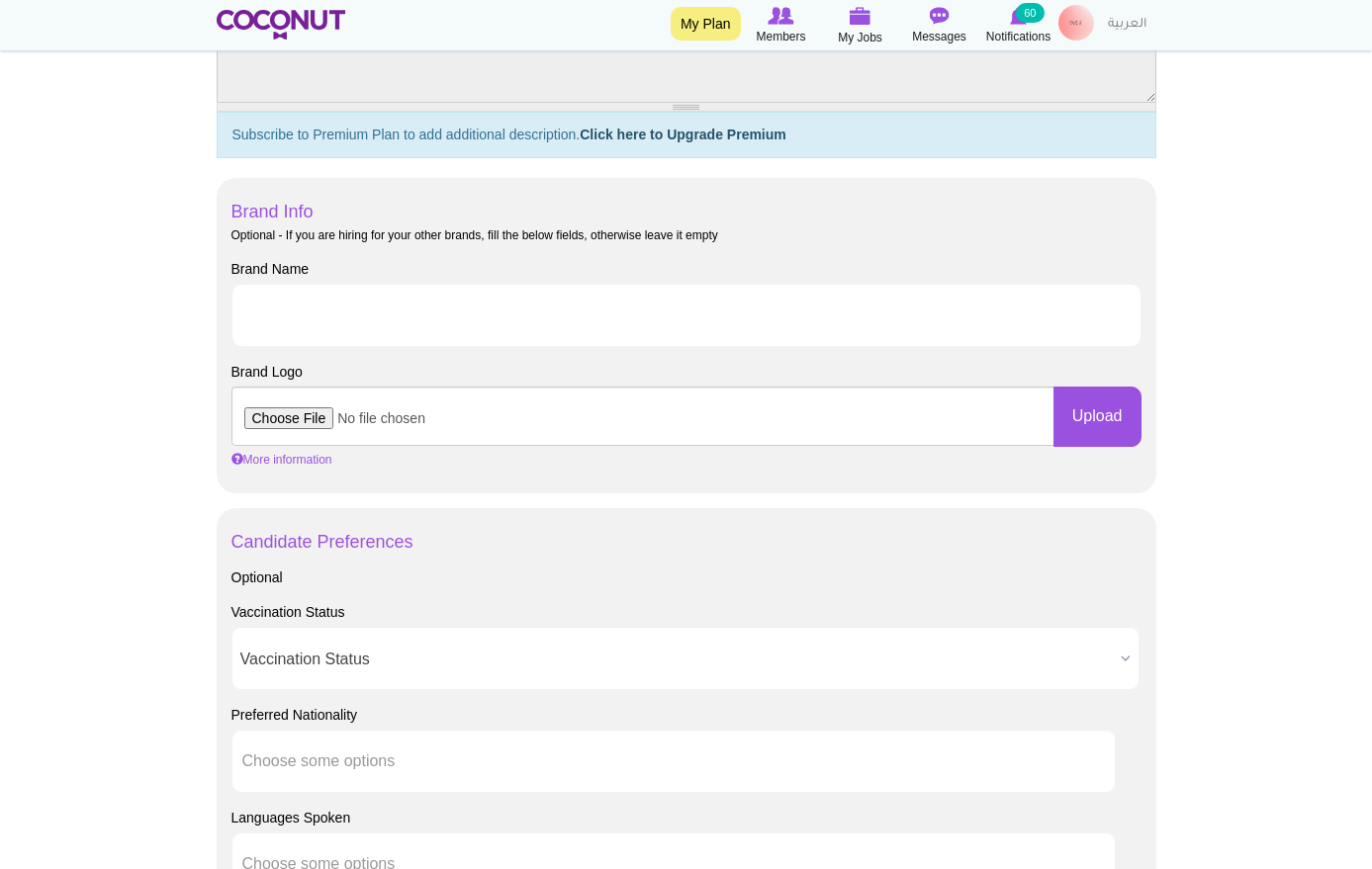 click at bounding box center (643, 416) 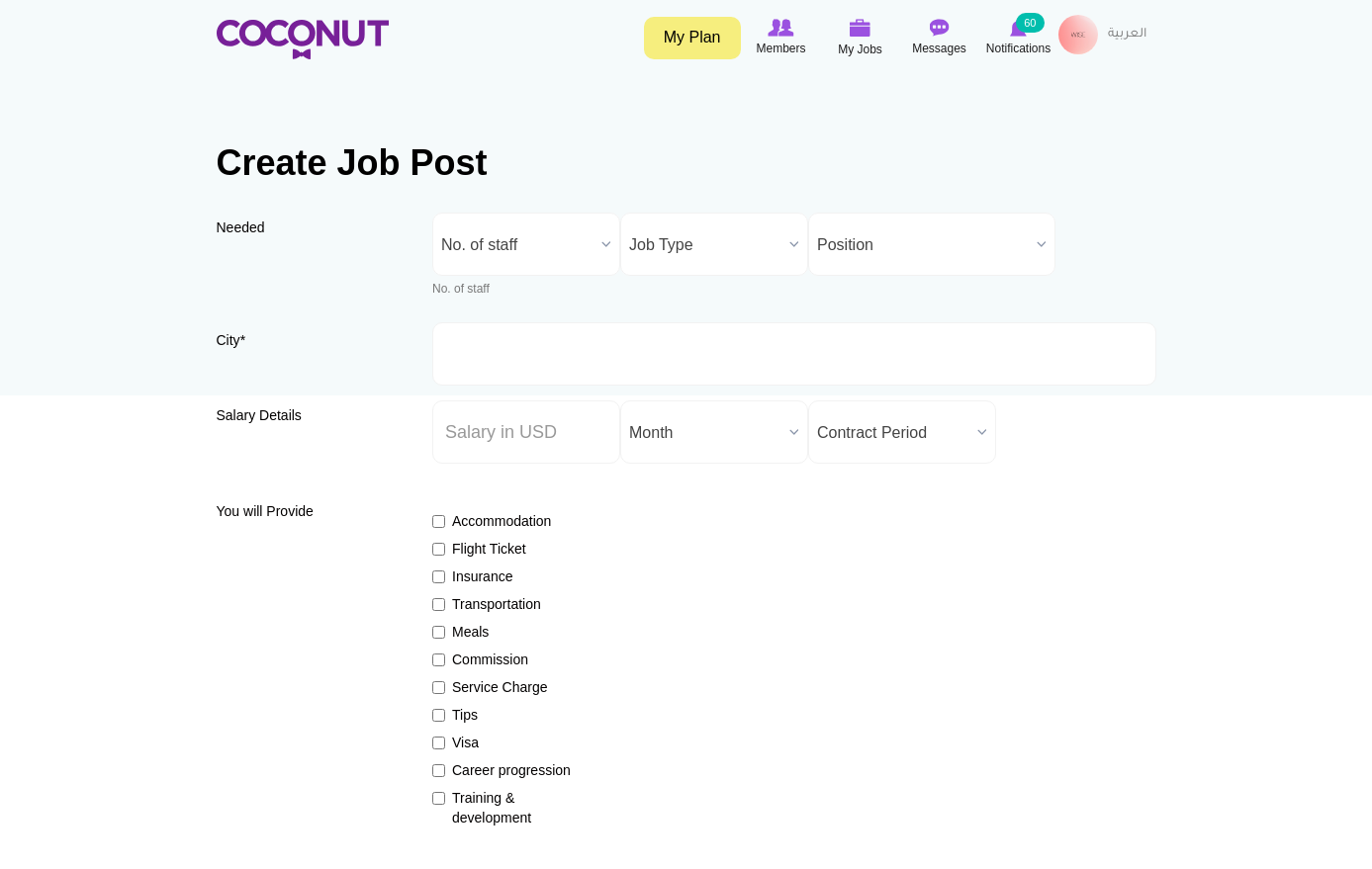 scroll, scrollTop: 0, scrollLeft: 0, axis: both 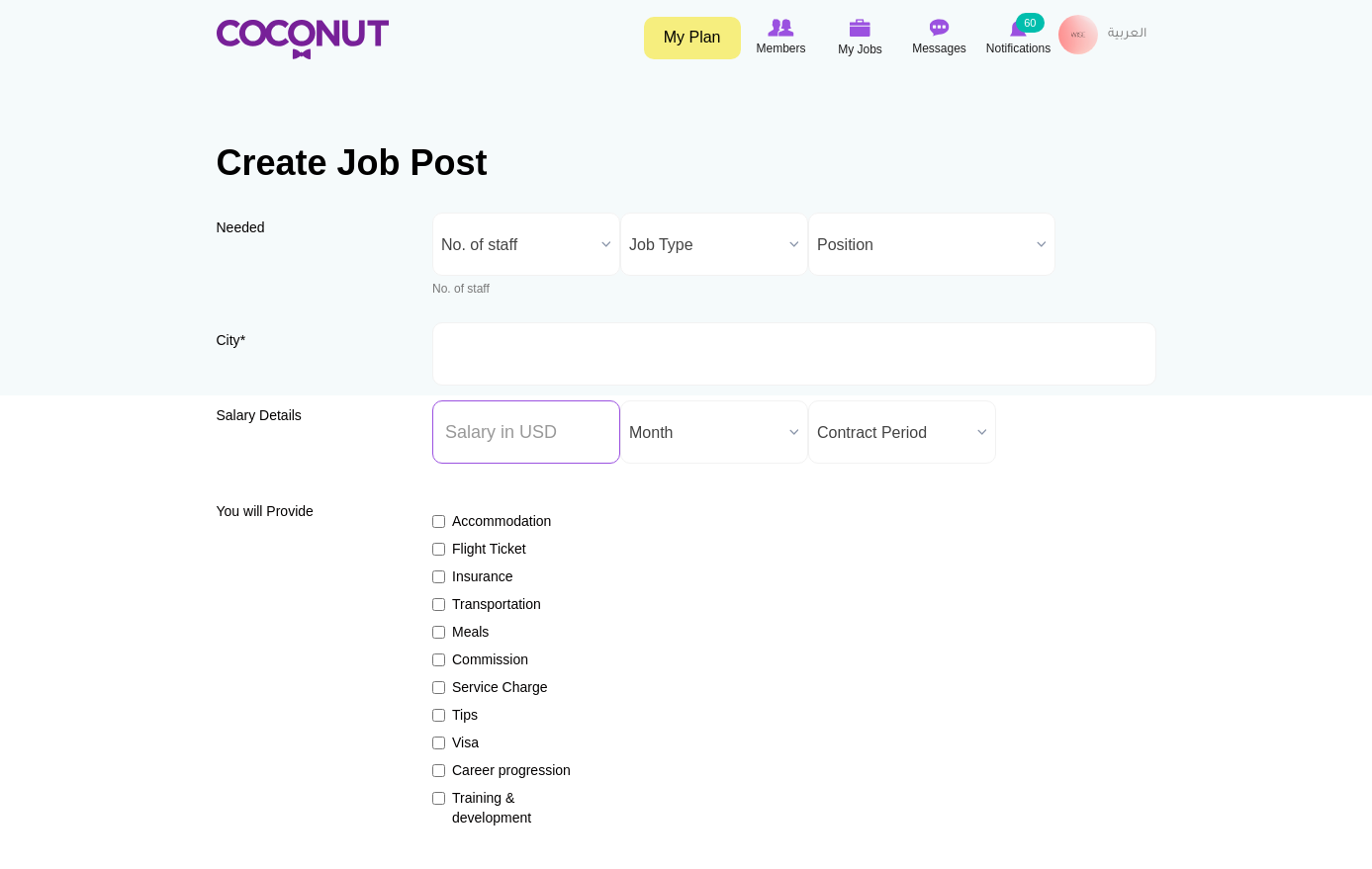 click on "Salary ($)  *" at bounding box center [526, 432] 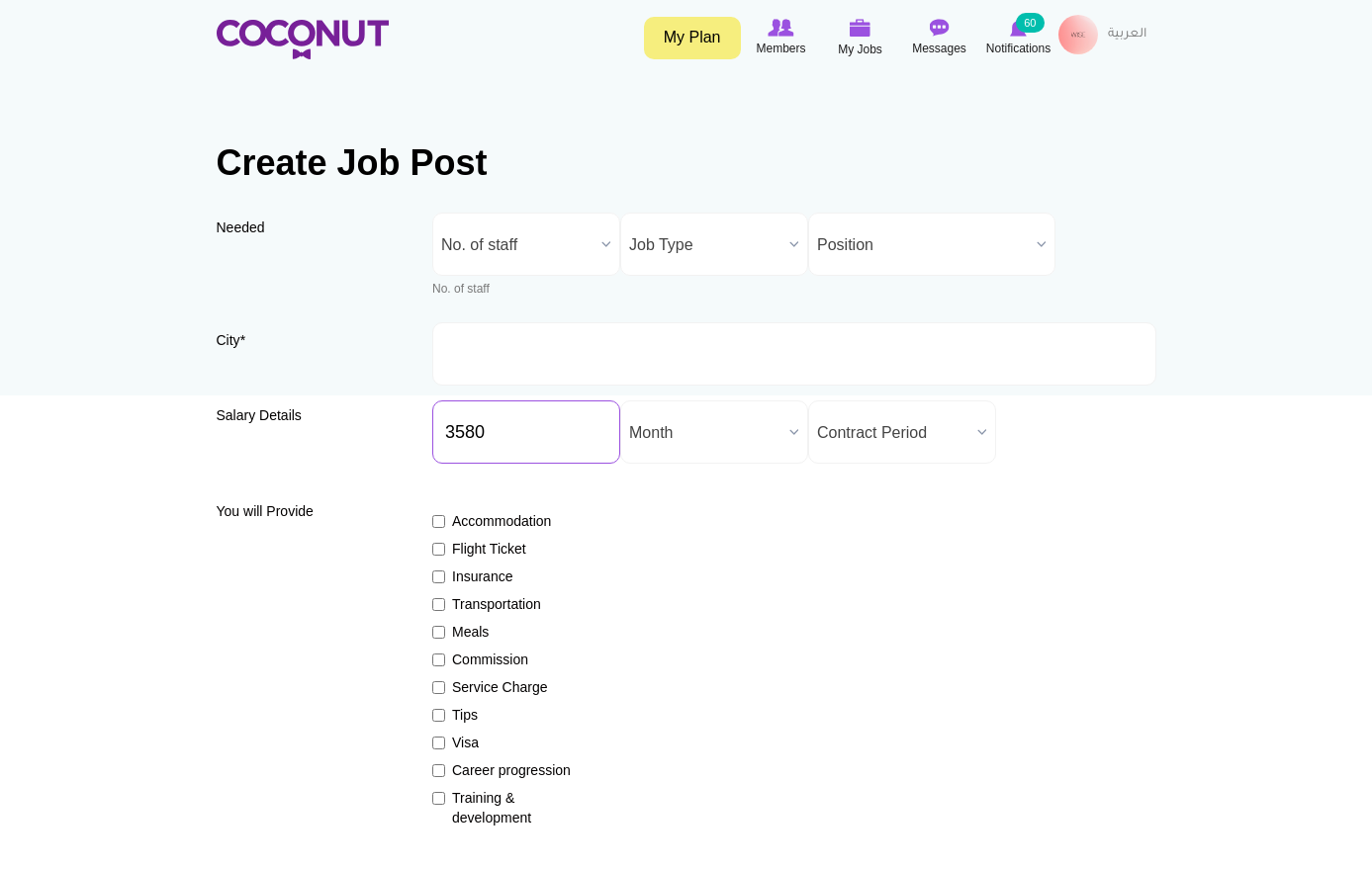 type on "3580" 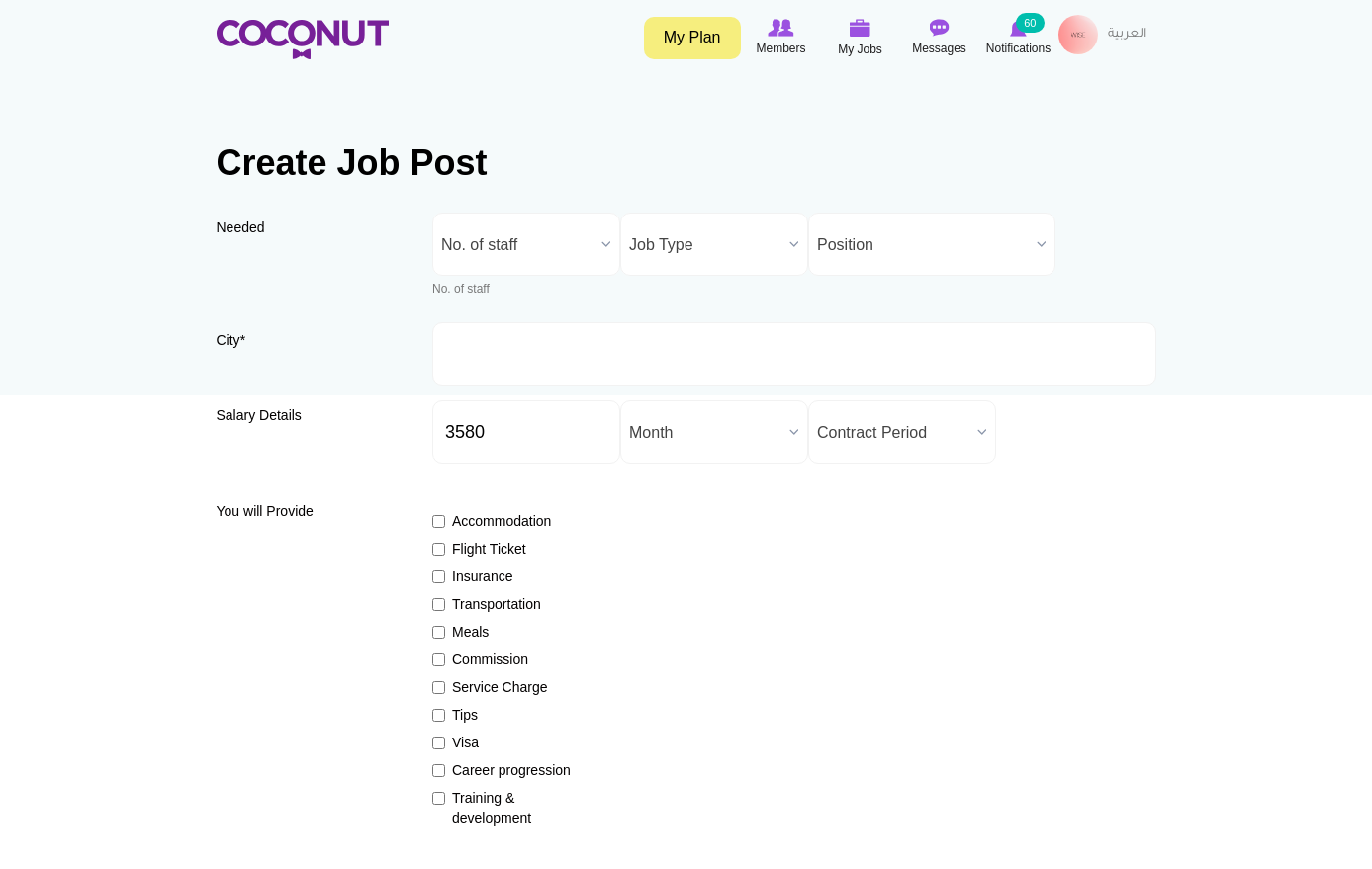 click on "Toggle navigation
My Plan
Members
My Jobs
Post a Job
Messages
Notifications
60
My Profile" at bounding box center (686, 1364) 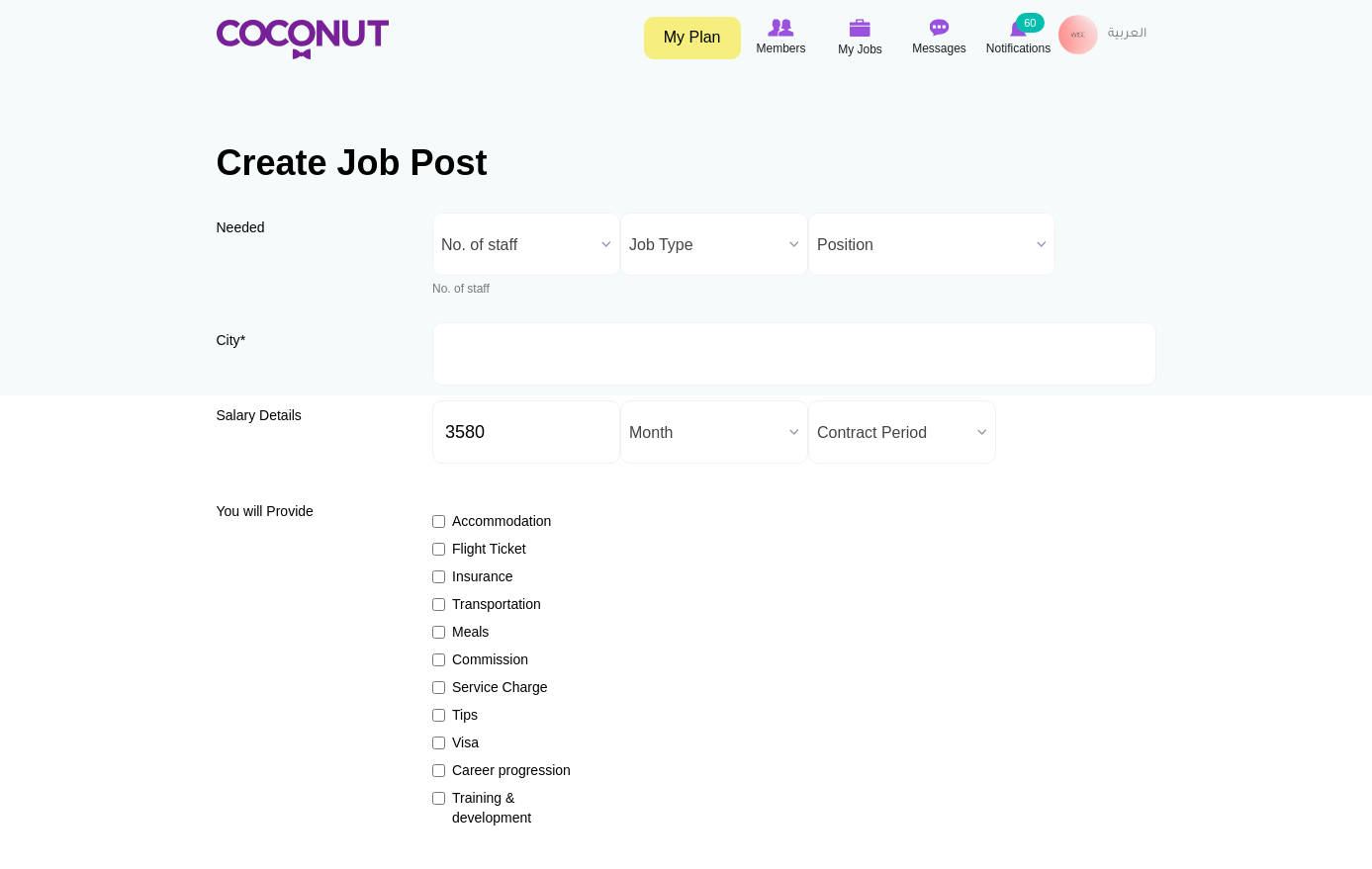 click at bounding box center (606, 244) 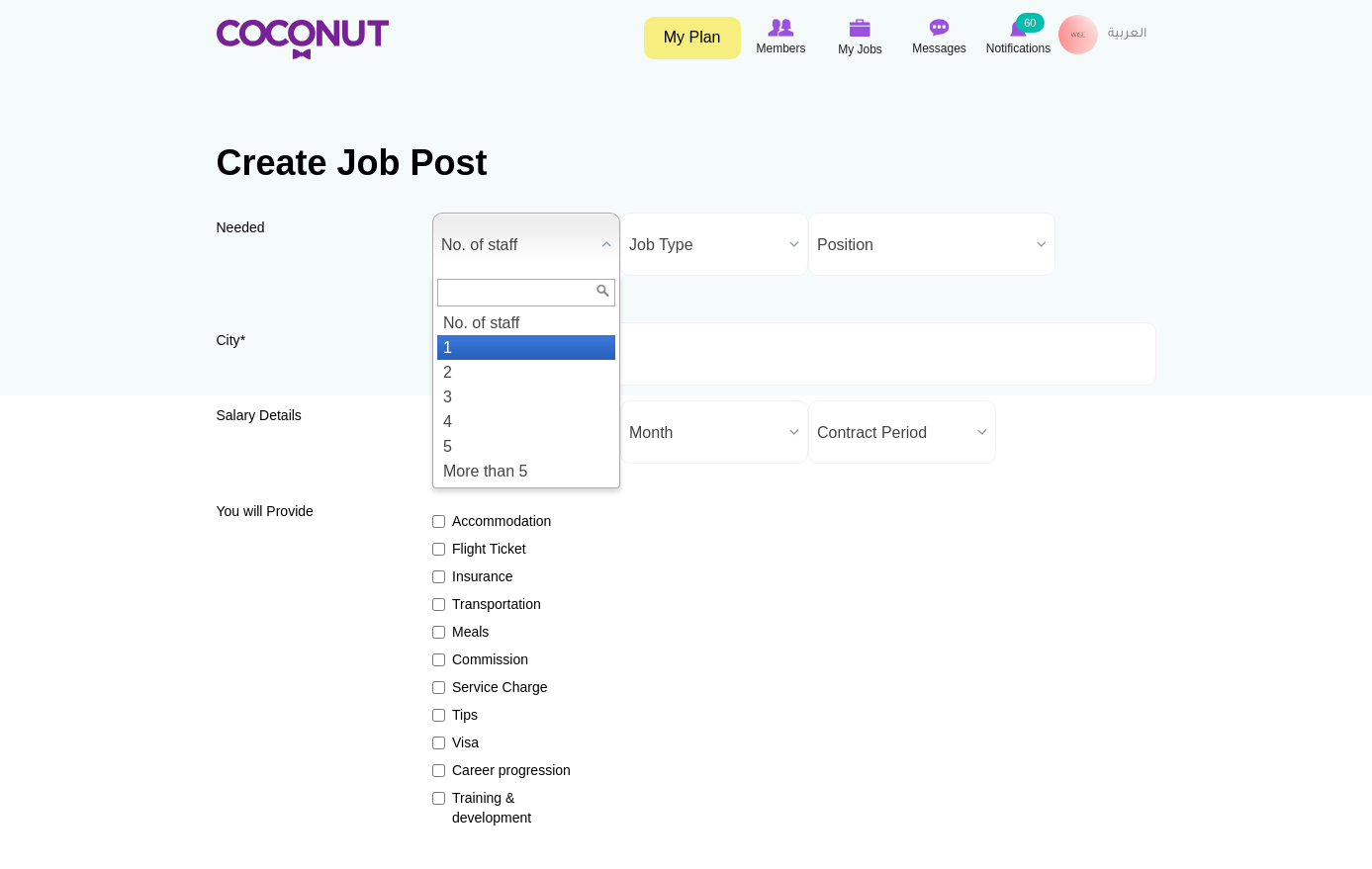 click on "1" at bounding box center [526, 347] 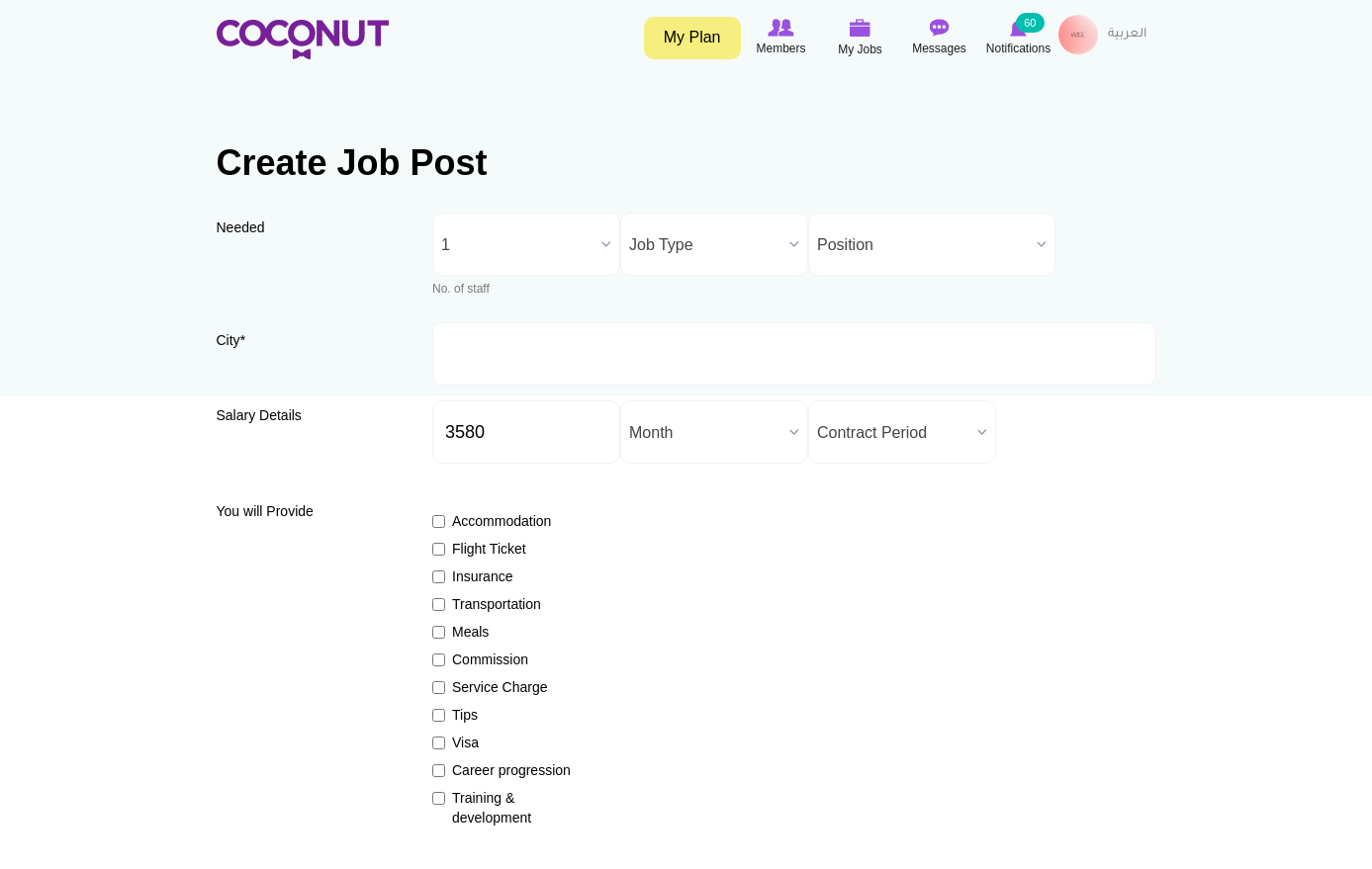 click on "Job Type" at bounding box center (705, 245) 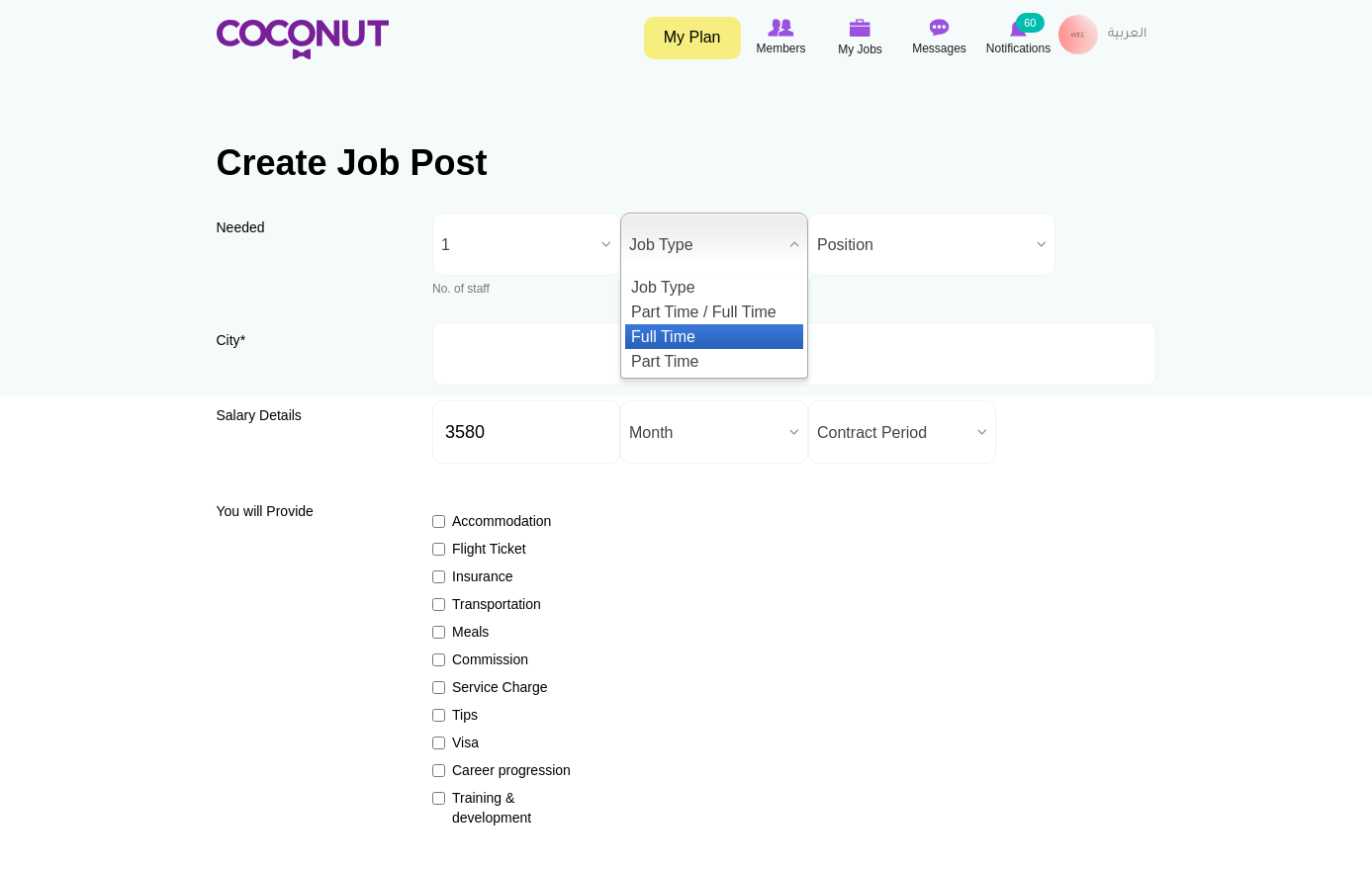 drag, startPoint x: 722, startPoint y: 338, endPoint x: 864, endPoint y: 265, distance: 159.66527 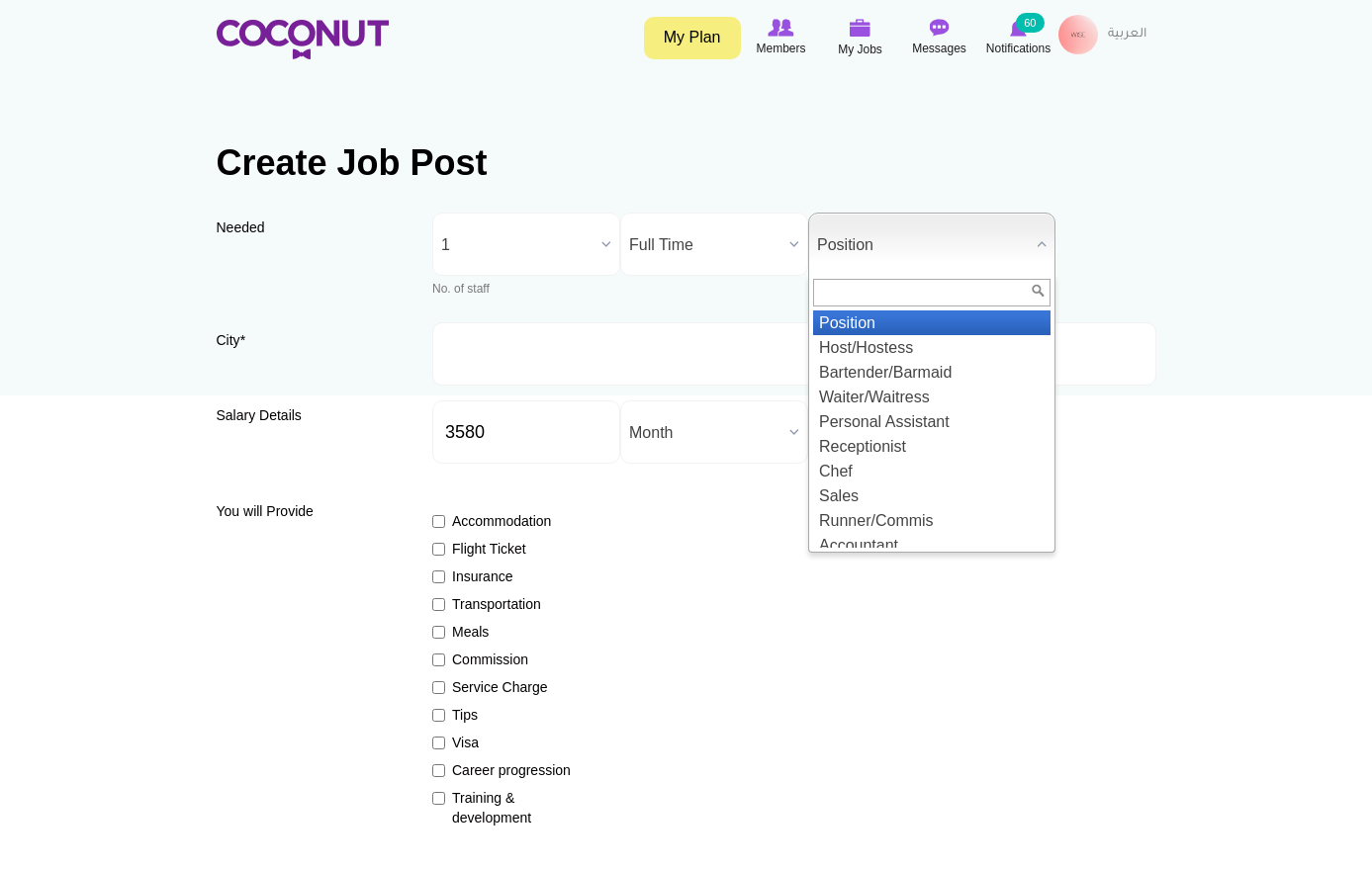 drag, startPoint x: 903, startPoint y: 244, endPoint x: 920, endPoint y: 253, distance: 19.235384 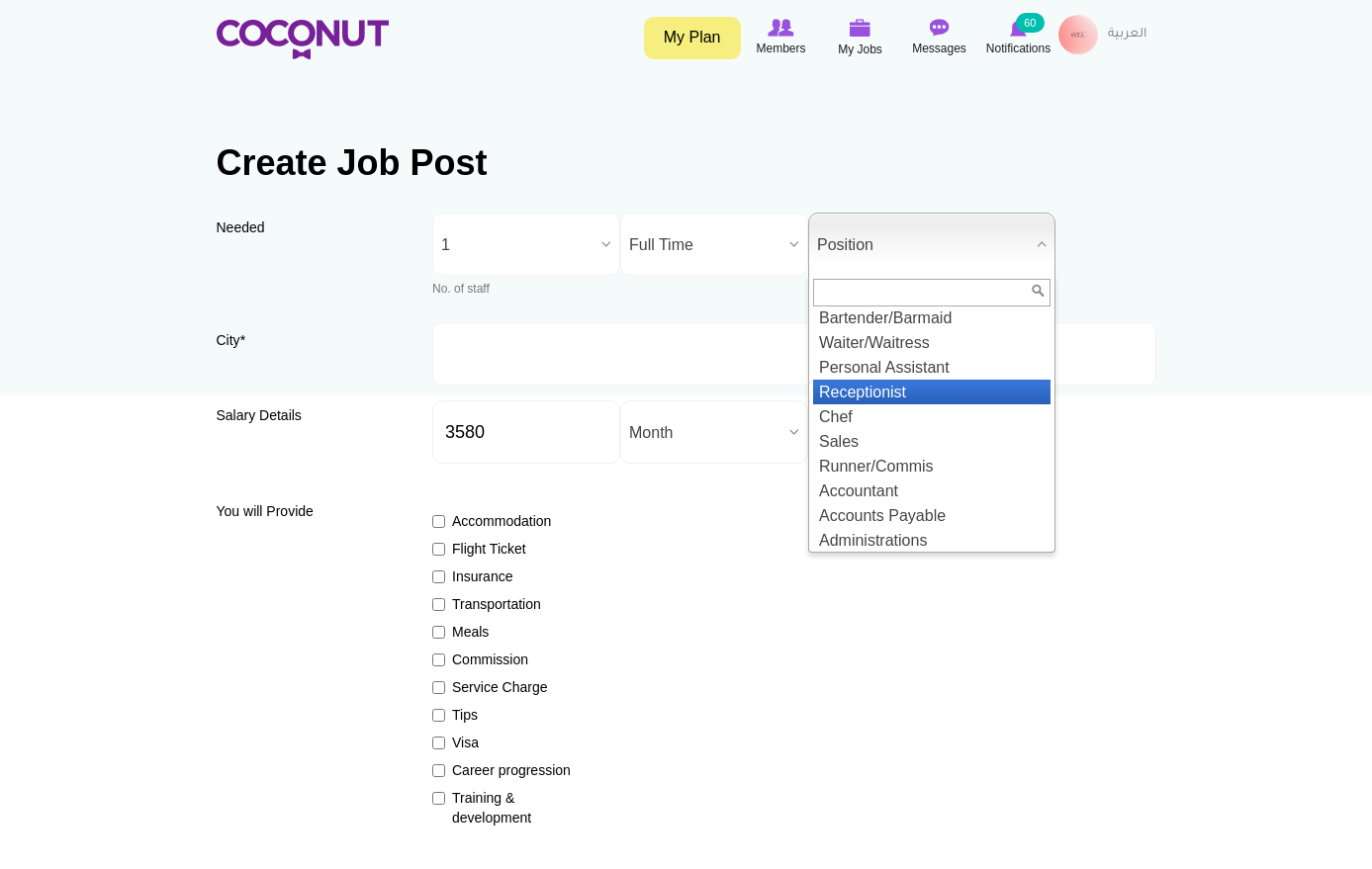 scroll, scrollTop: 60, scrollLeft: 0, axis: vertical 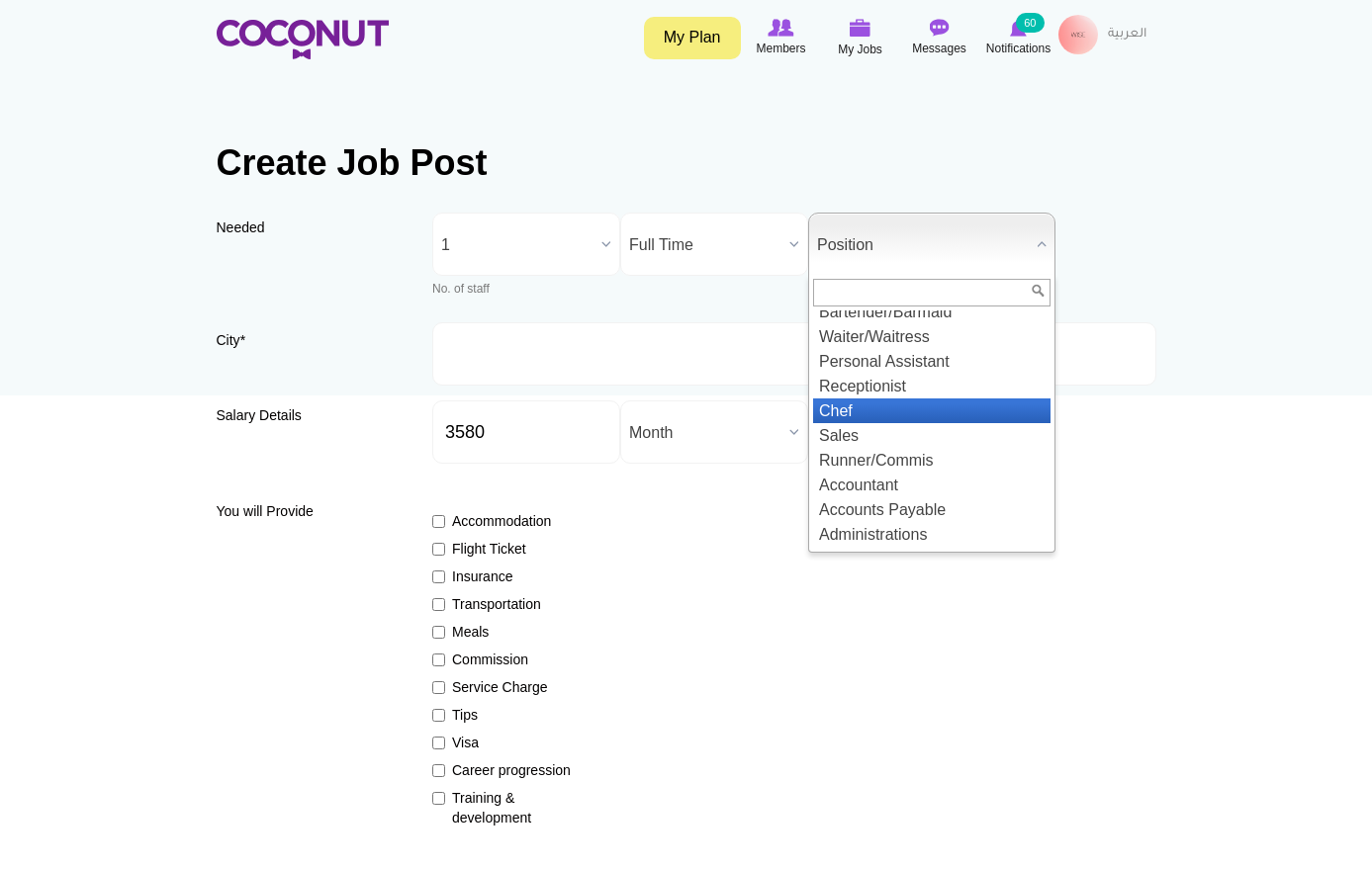click on "Chef" at bounding box center (932, 410) 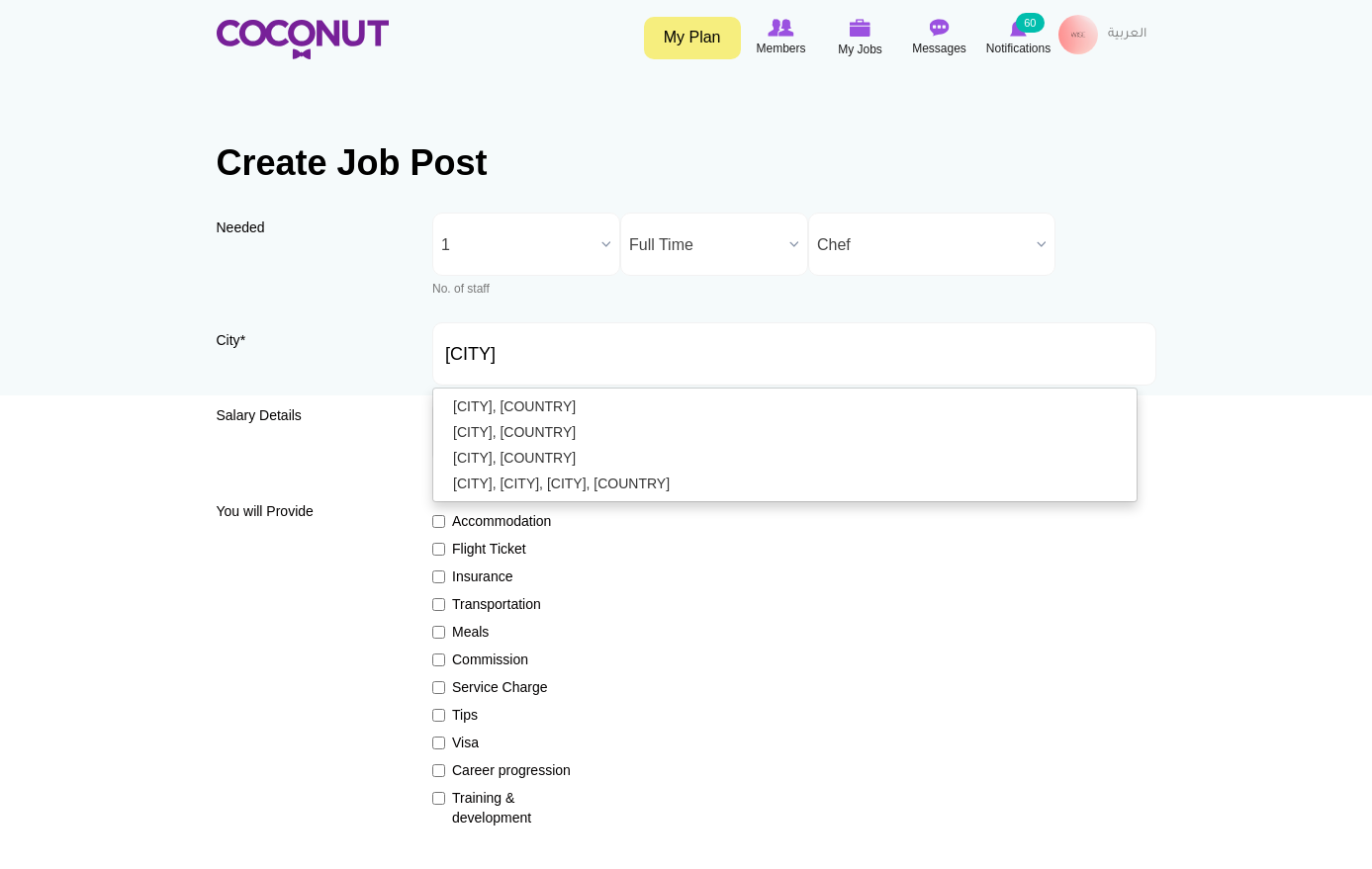 type on "[CITY], [COUNTRY]" 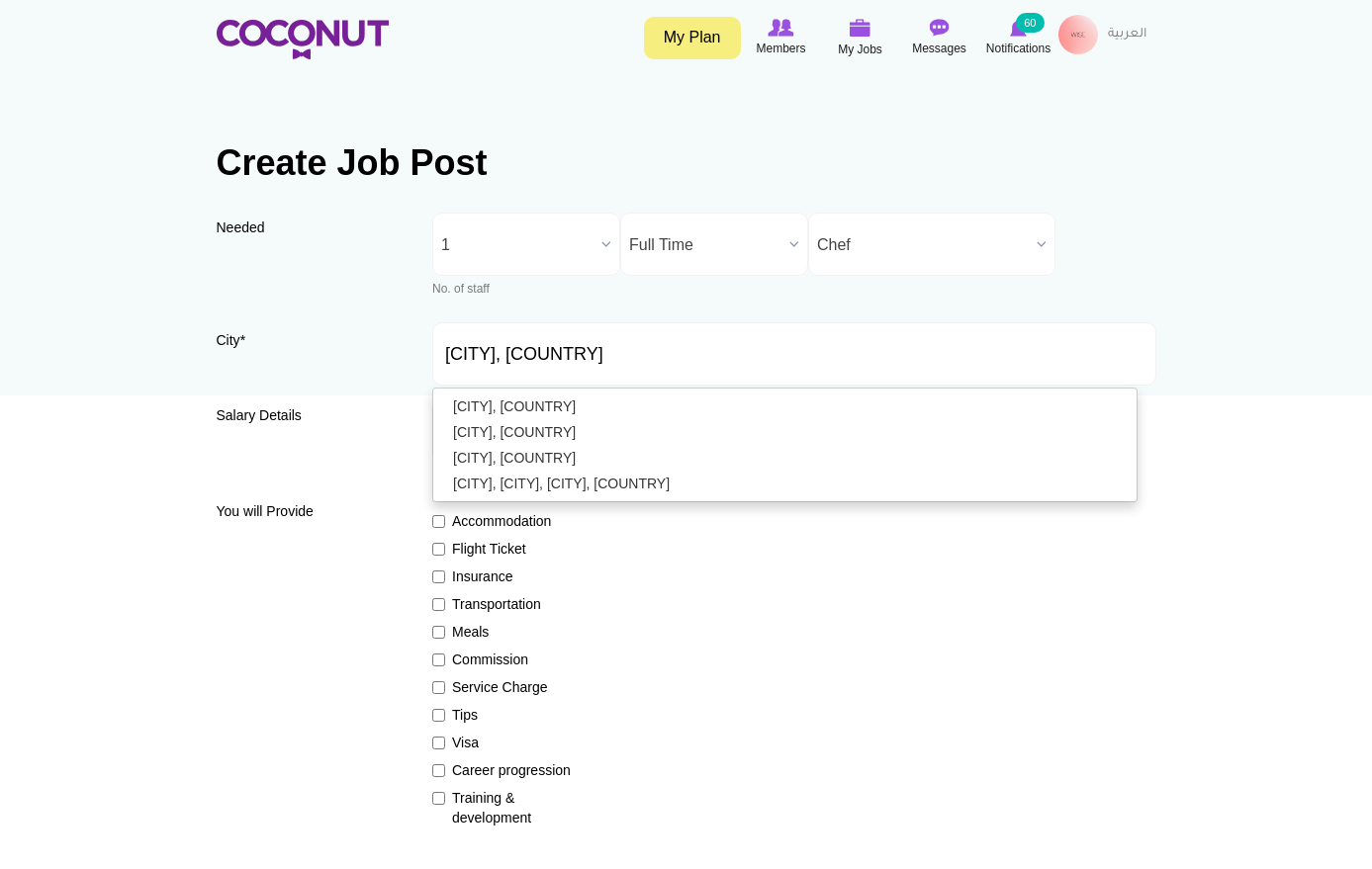 click on "Create Job Post
Needed   Needed  *
No. of staff 1 2 3 4 5 More than 5 1 No. of staff 1 2 3 4 5 More than 5 No. of staff   Job Type  *
Job Type Part Time / Full Time Full Time Part Time Full Time Job Type Part Time / Full Time Full Time Part Time   Position  *
Position Host/Hostess Bartender/Barmaid Waiter/Waitress Personal Assistant Receptionist Chef Sales Runner/Commis Accountant Accounts Payable Administrations Assistant Club Manager Assistant Door Manager Assistant General Manager Assistant Reservation Manager Assistant Restaurant Manager Bar Back Bar Manager Bar Supervisor Barista Brand ambassador Beverage Manager Butler Cabin Crew Cashier Chef de partie Club Manager Cocktail Waiter/Waitress Concierge Customer Service Dancer Demi Chef De Partie Director of Recruitment DJ Door Manager Driver Entertainer Entertainment Director Events Coordinator Events Manager Head Chef" at bounding box center [686, 1225] 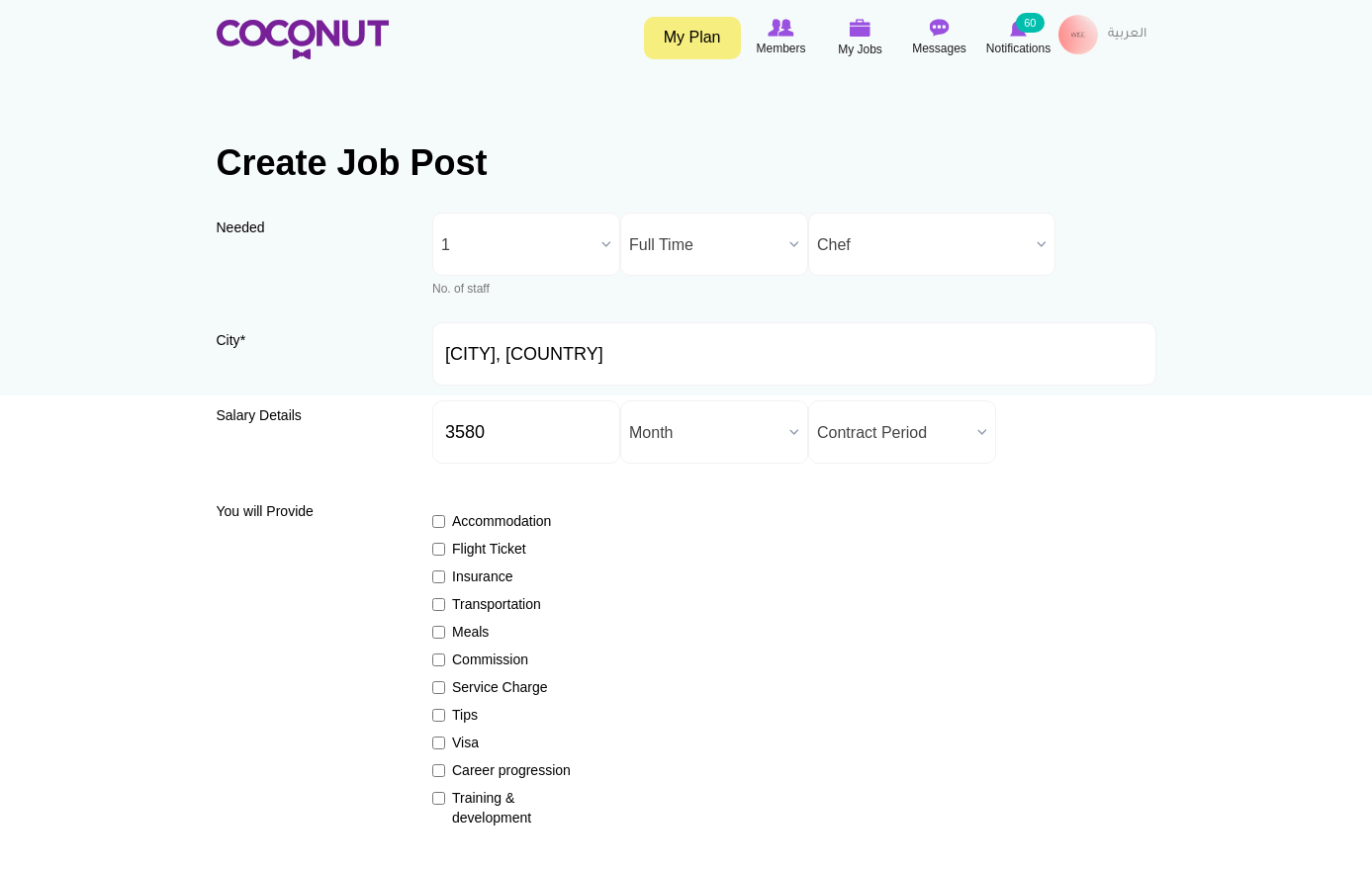 click on "Chef" at bounding box center (923, 245) 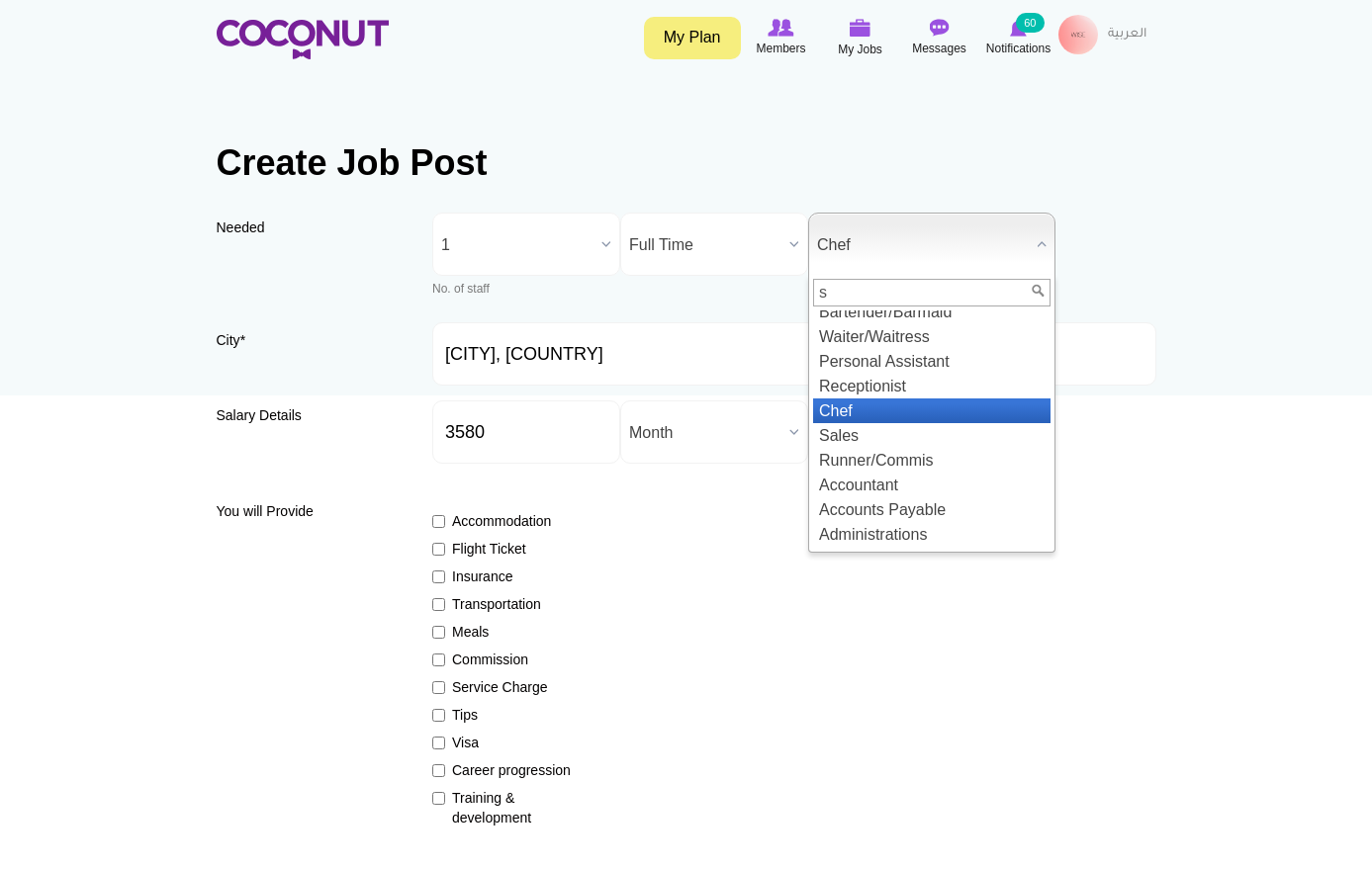 scroll, scrollTop: 0, scrollLeft: 0, axis: both 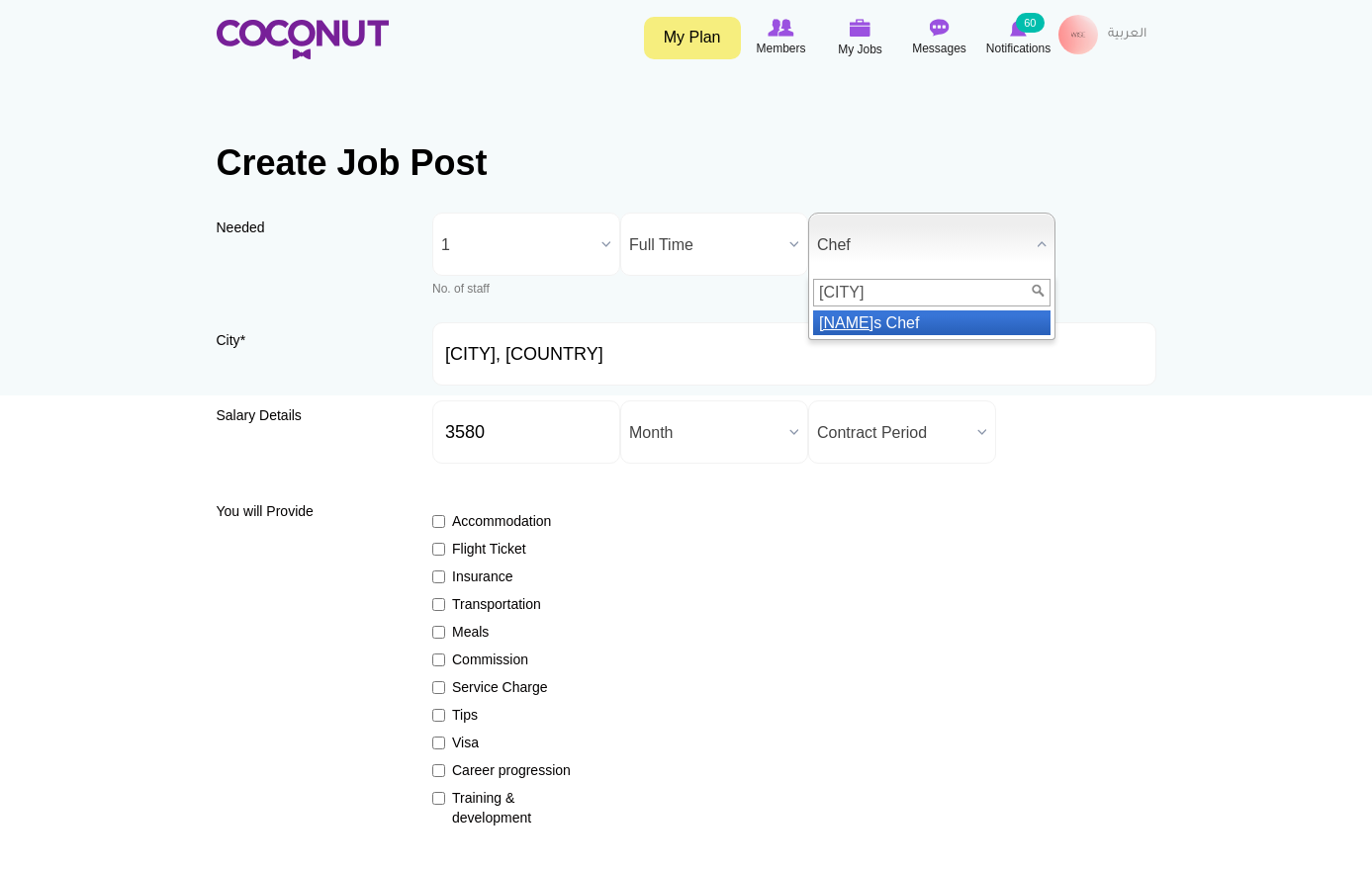 type on "sou" 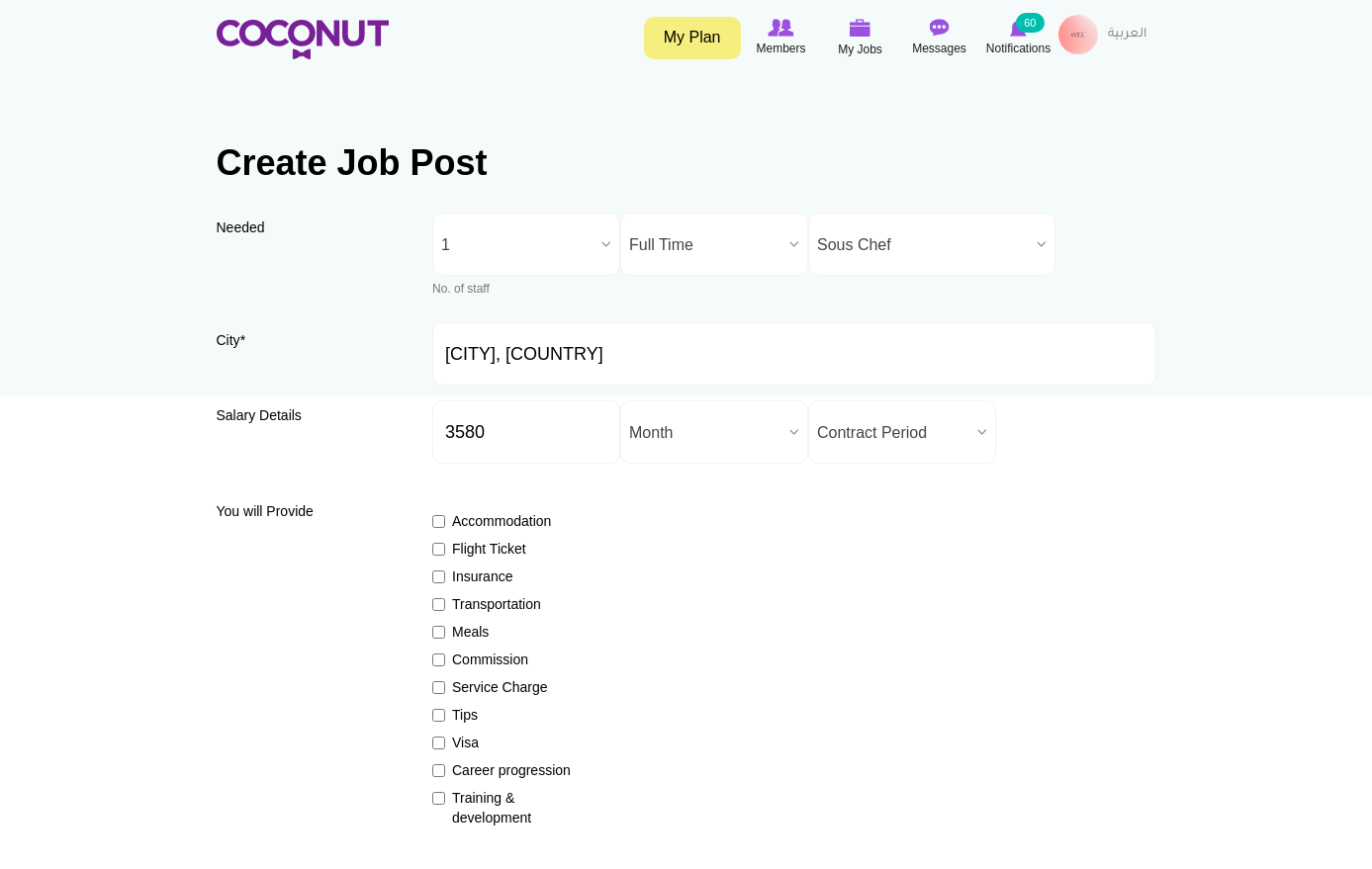 click on "Contract Period" at bounding box center (893, 433) 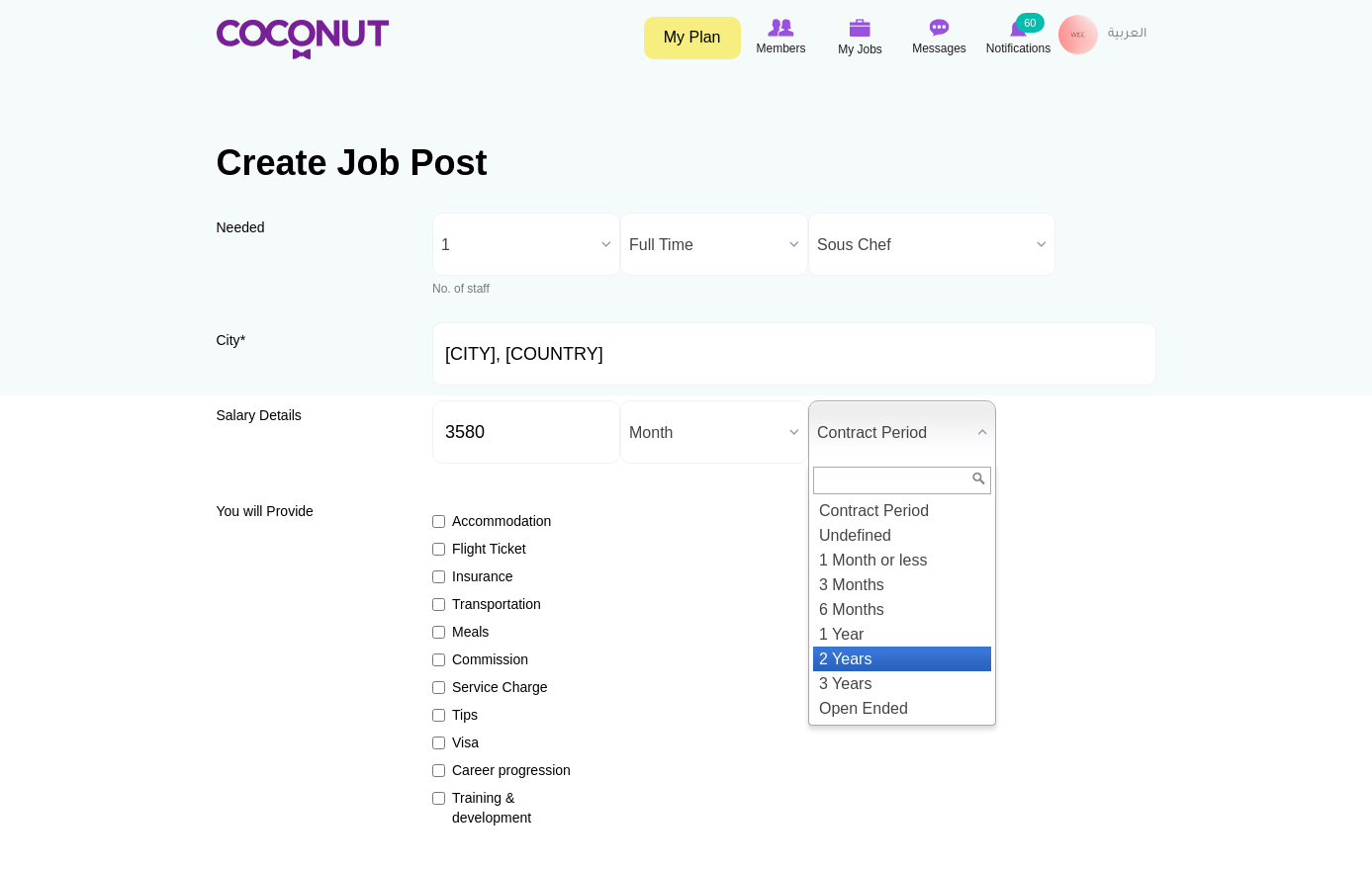 drag, startPoint x: 947, startPoint y: 650, endPoint x: 1010, endPoint y: 617, distance: 71.11962 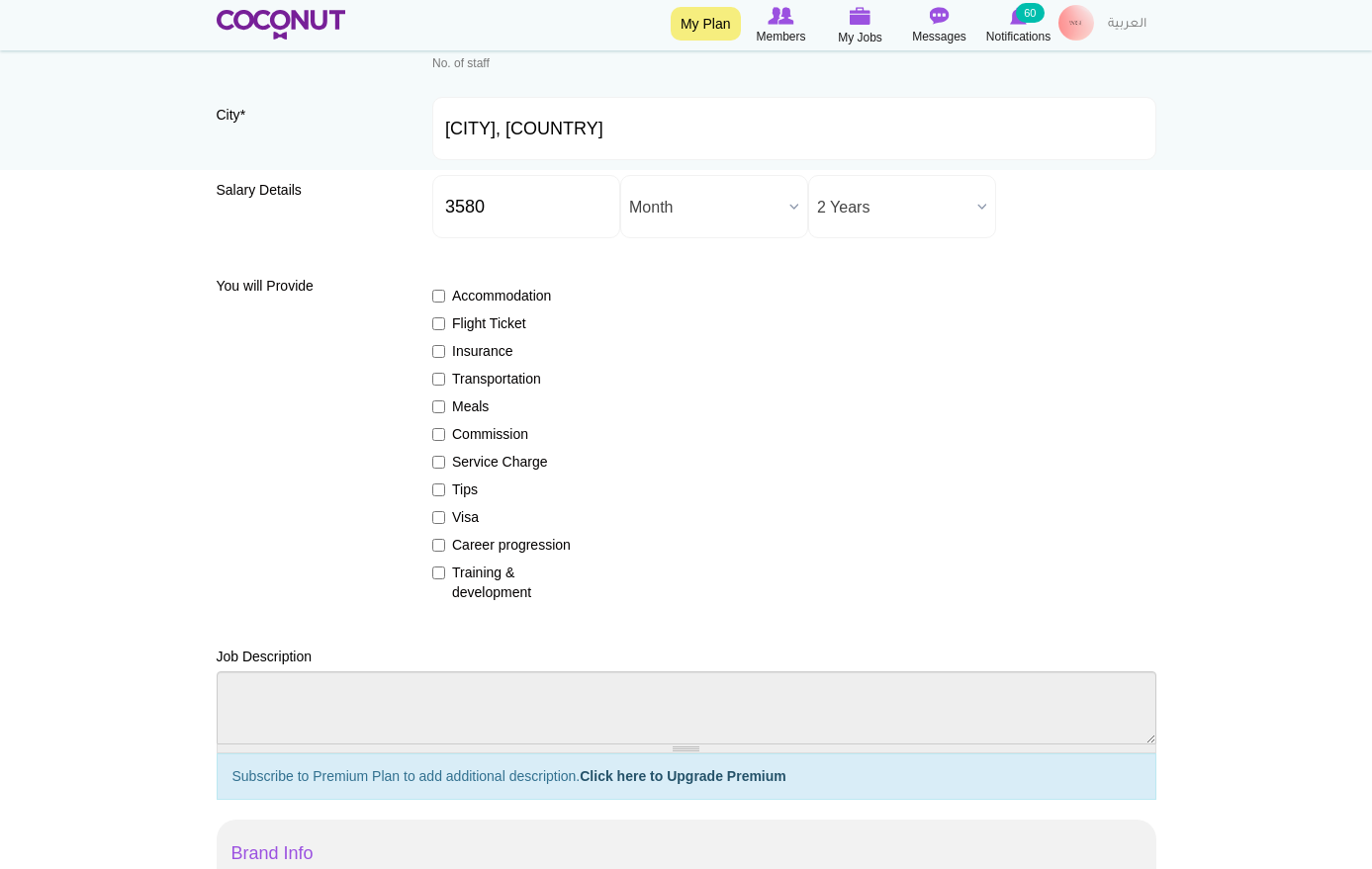 scroll, scrollTop: 232, scrollLeft: 0, axis: vertical 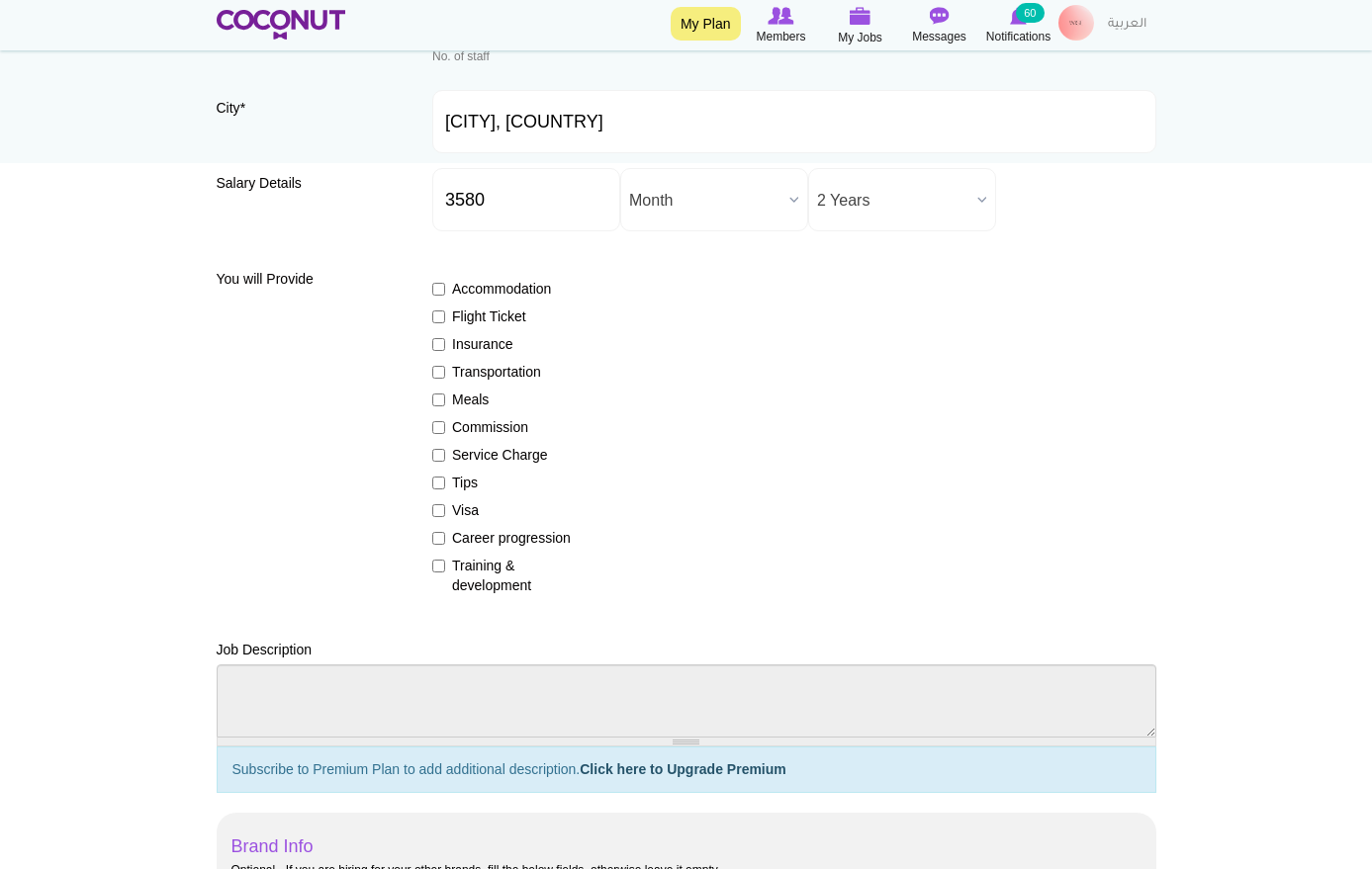 click on "Accommodation" at bounding box center [438, 289] 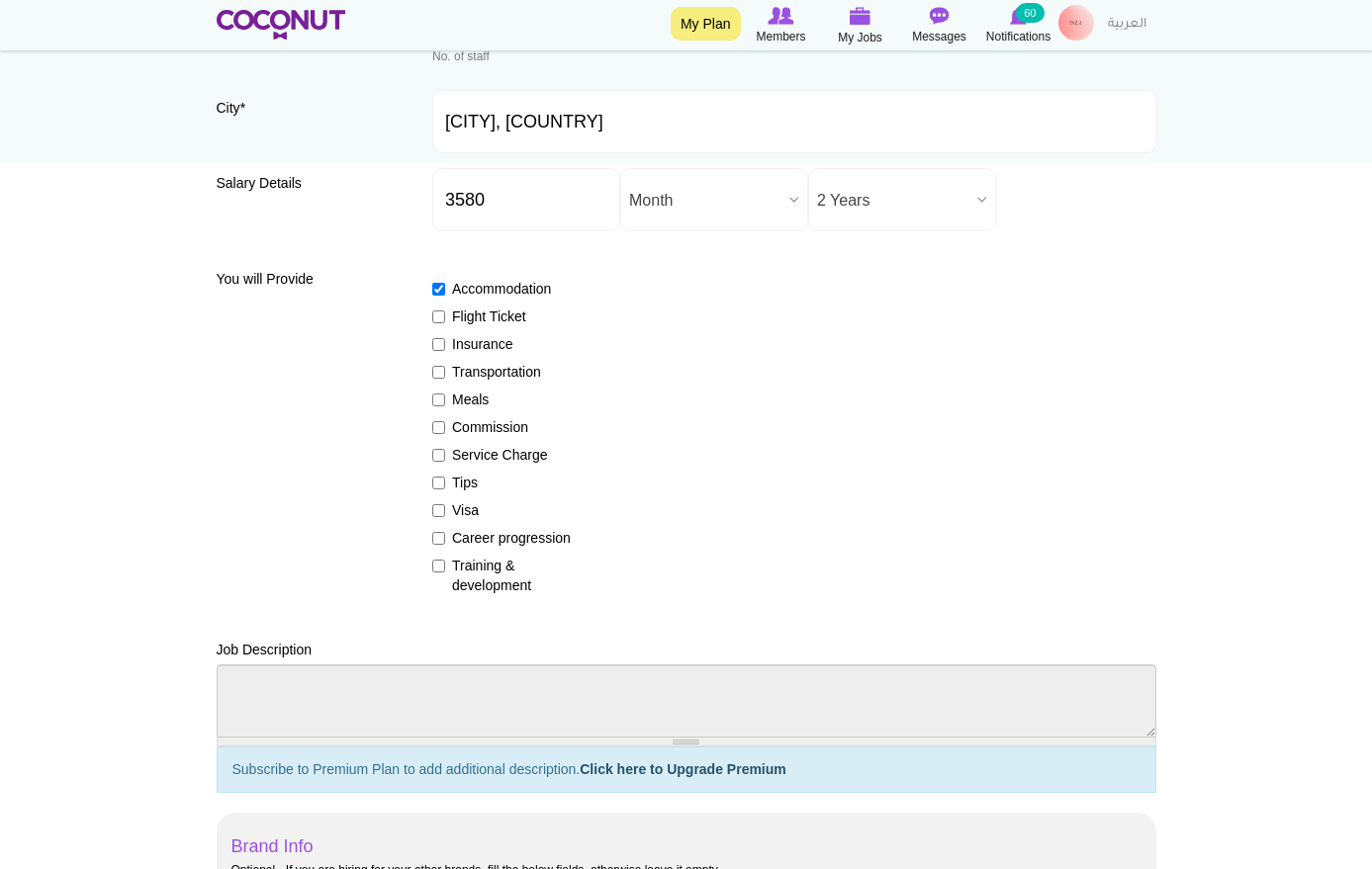 click on "Accommodation
Flight Ticket
Insurance
Transportation
Meals
Commission
Service Charge
Tips
Visa
Career progression
Training & development" at bounding box center (794, 428) 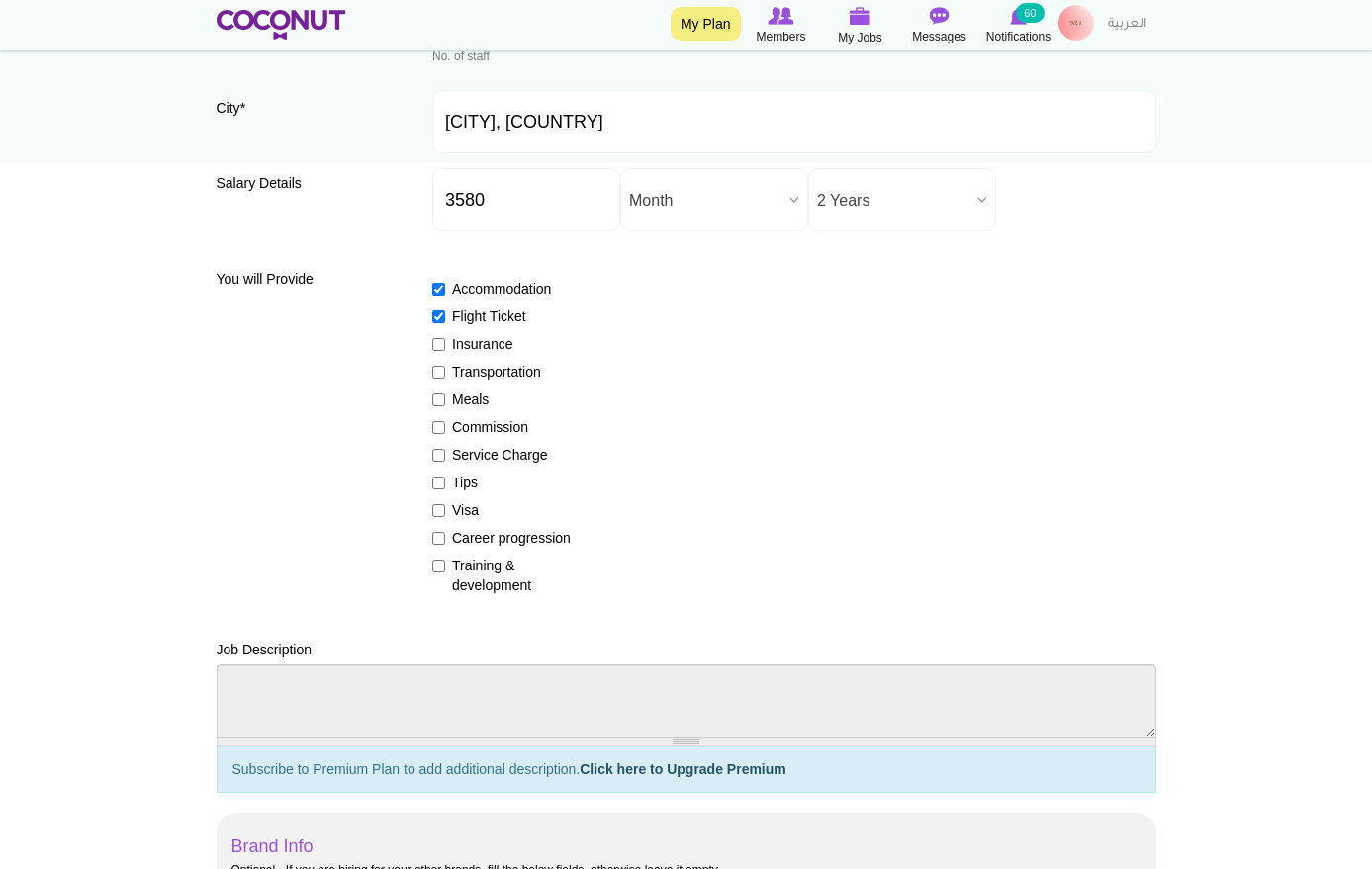 drag, startPoint x: 439, startPoint y: 341, endPoint x: 468, endPoint y: 346, distance: 29.427878 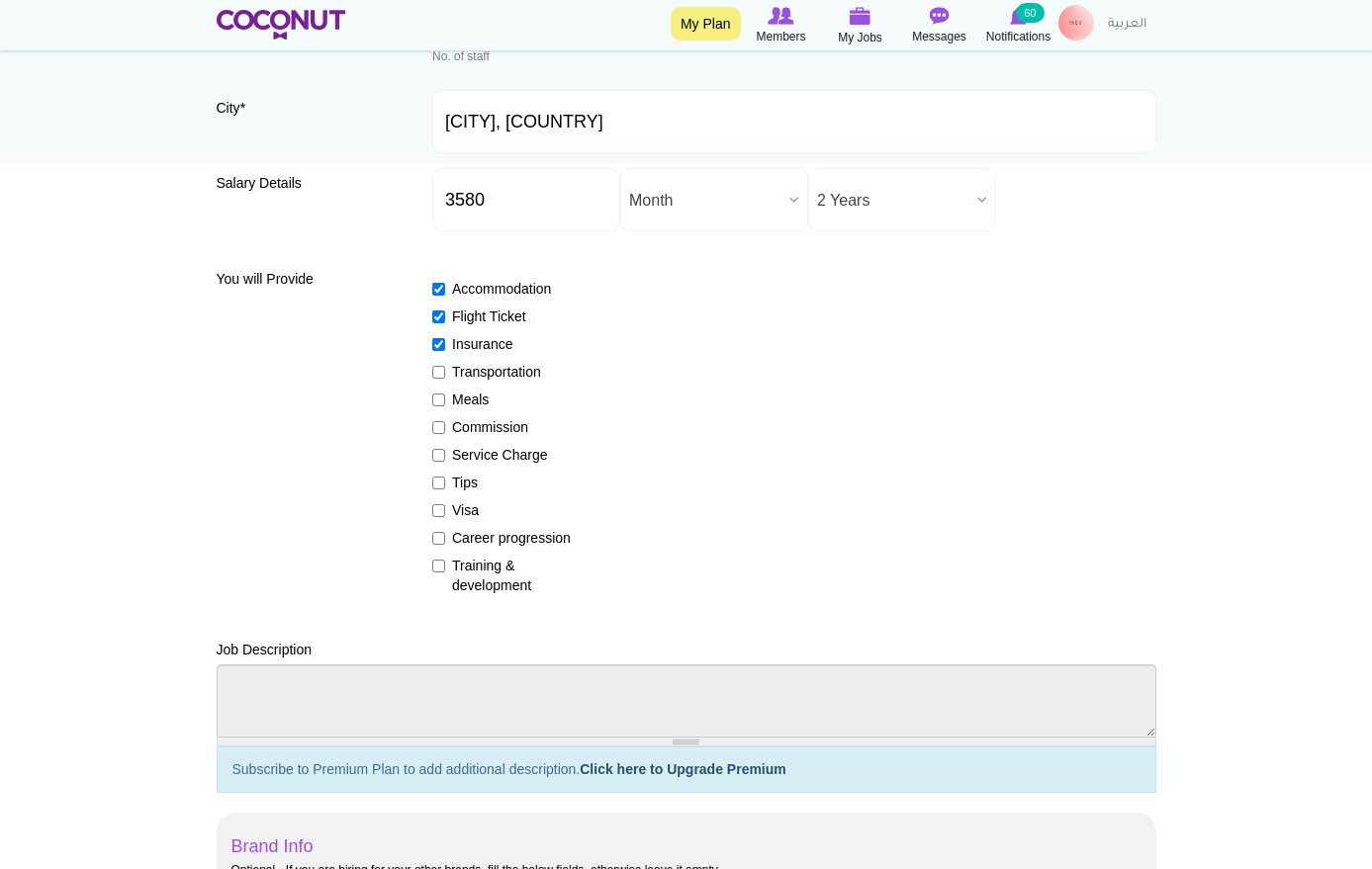 click on "Transportation" at bounding box center (504, 372) 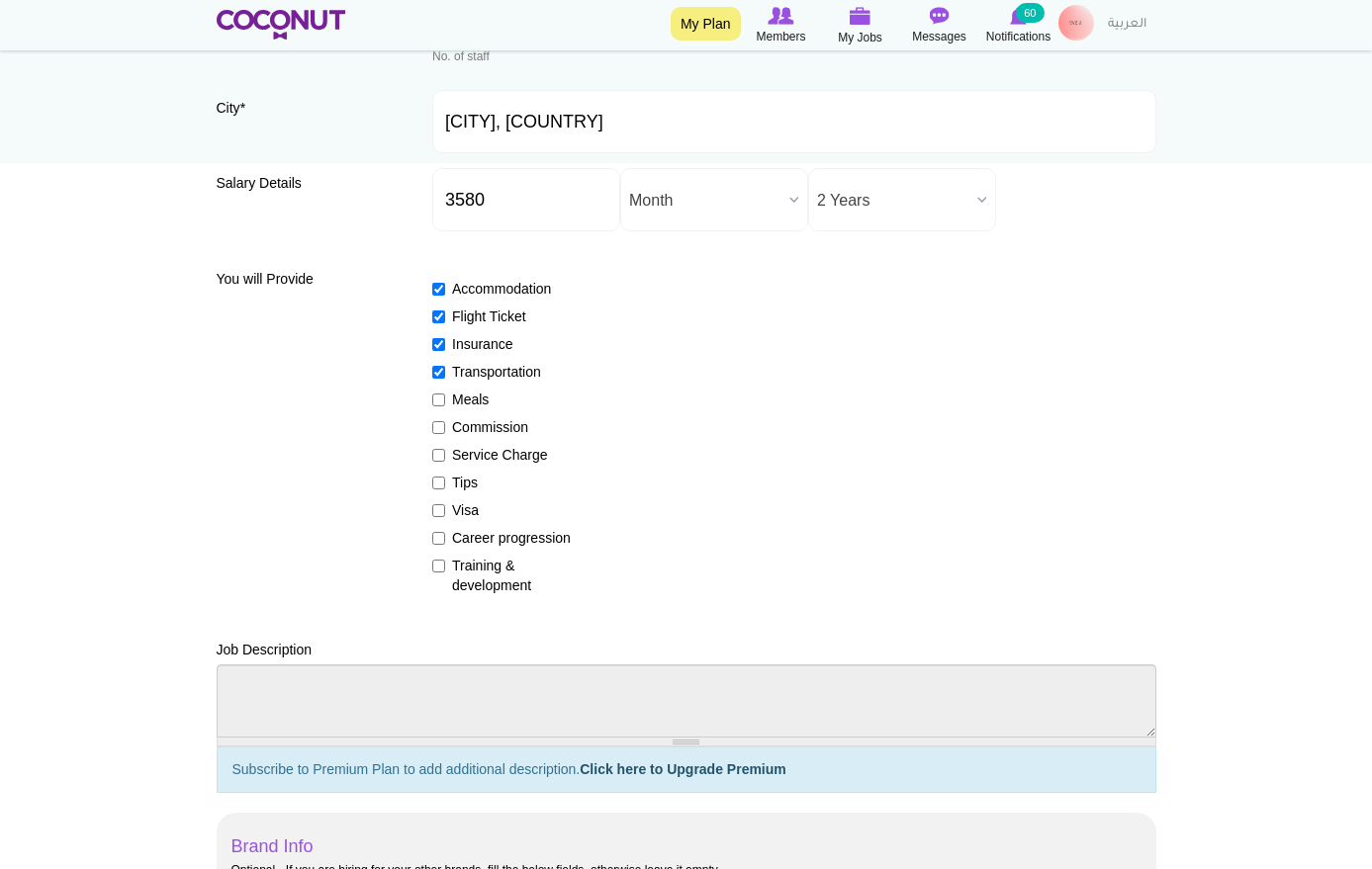 drag, startPoint x: 438, startPoint y: 394, endPoint x: 438, endPoint y: 409, distance: 15 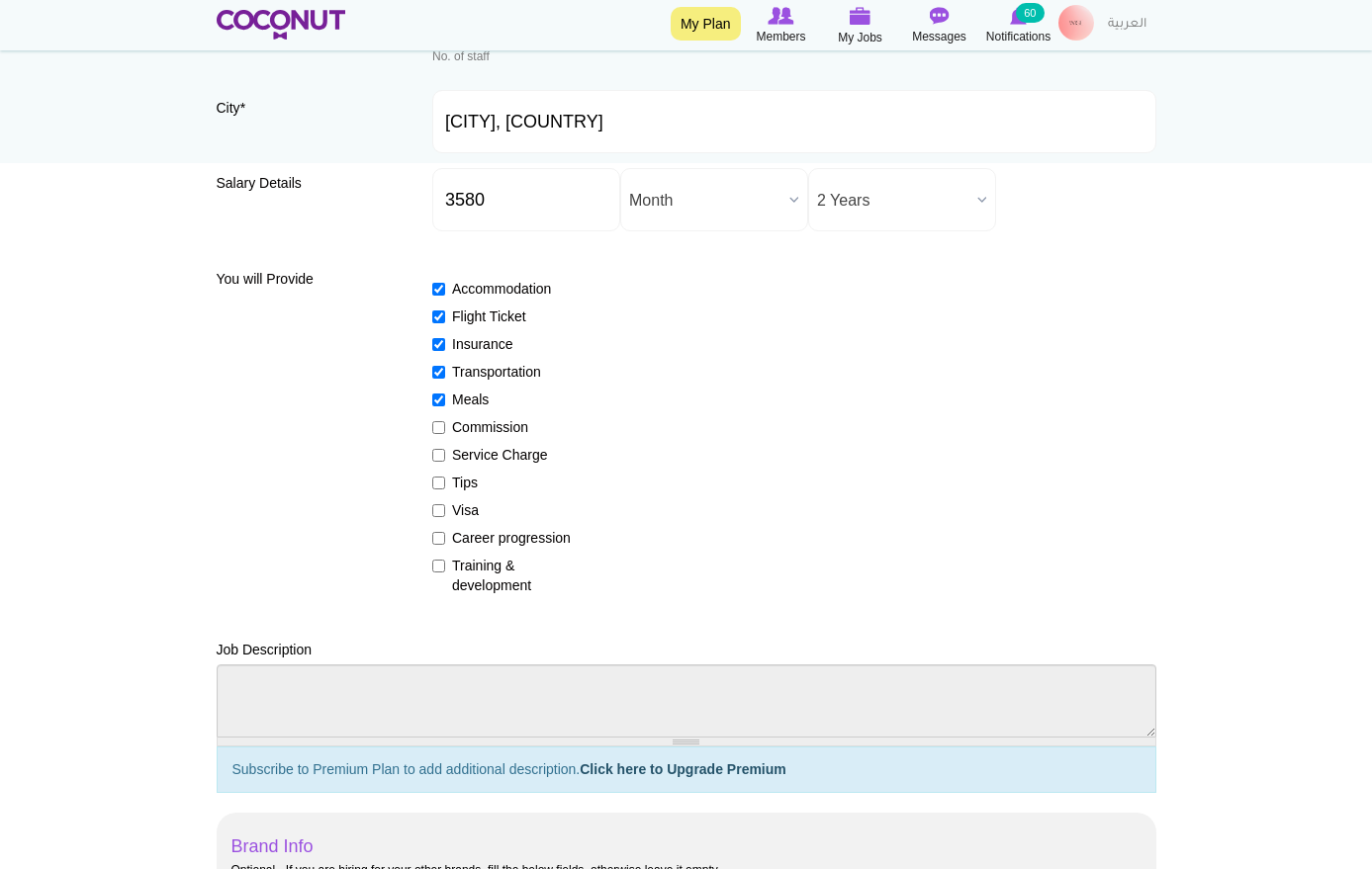 click on "Commission" at bounding box center [504, 427] 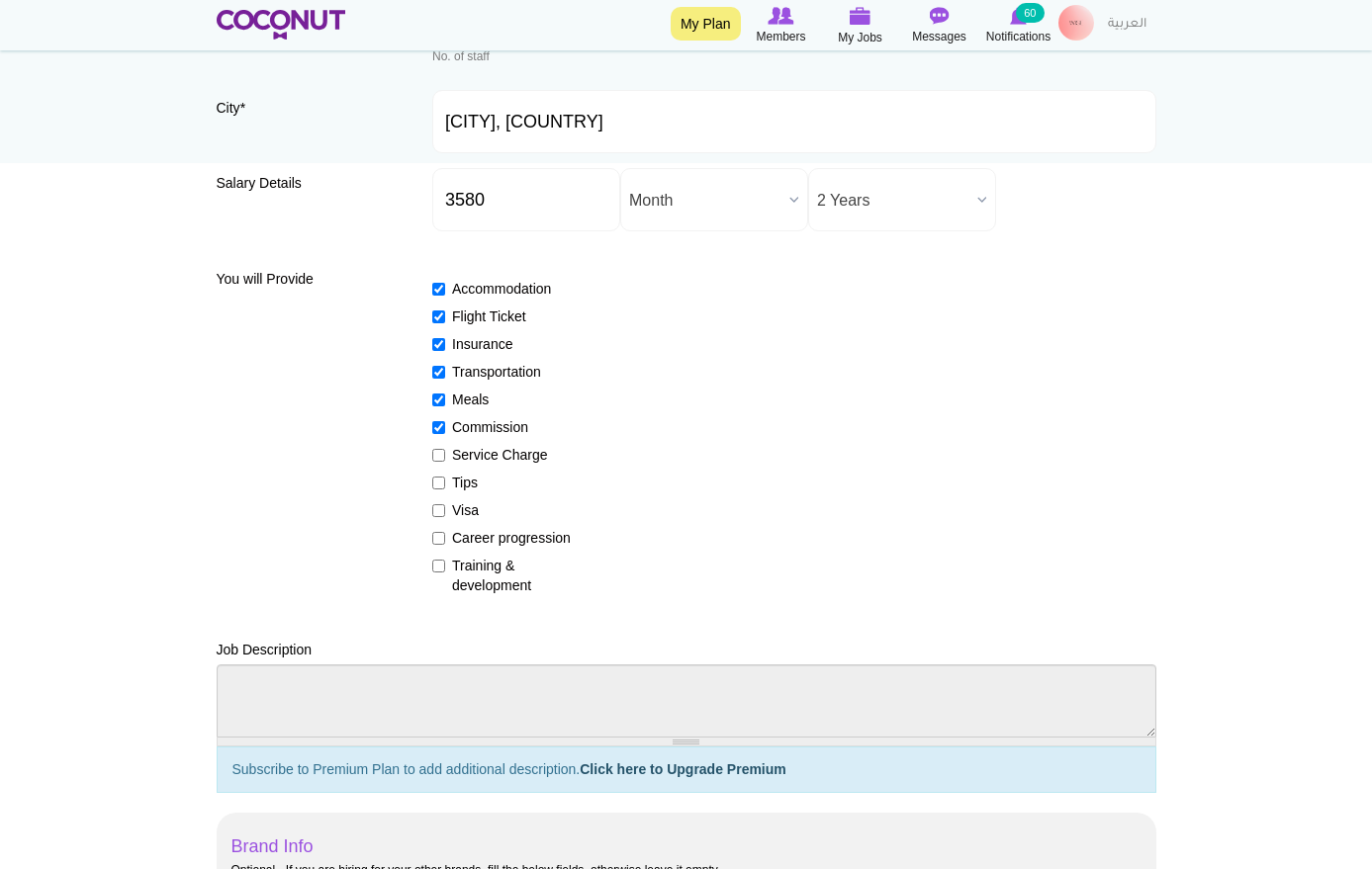 click on "Service Charge" at bounding box center (504, 455) 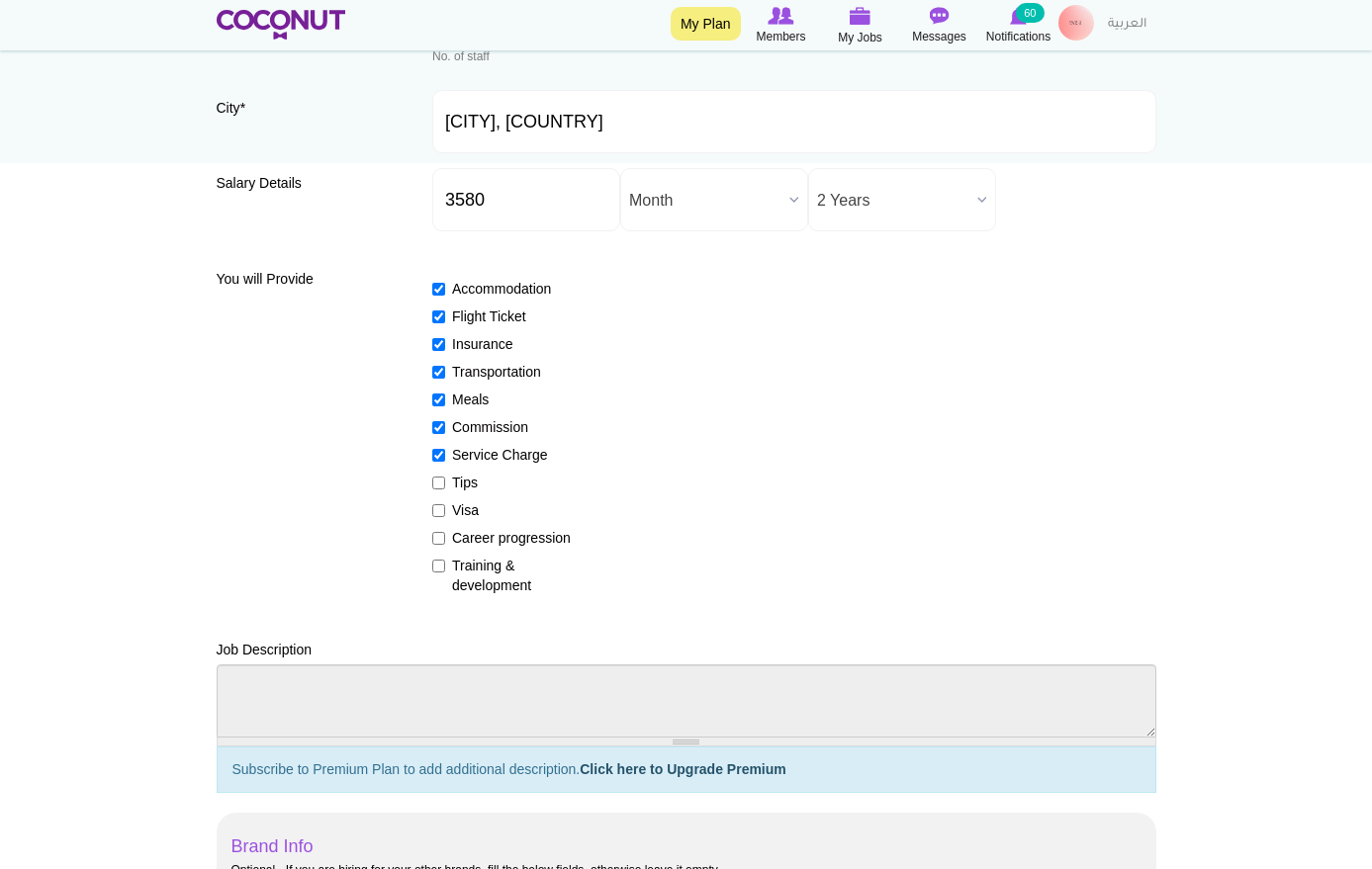 drag, startPoint x: 443, startPoint y: 483, endPoint x: 438, endPoint y: 502, distance: 19.646883 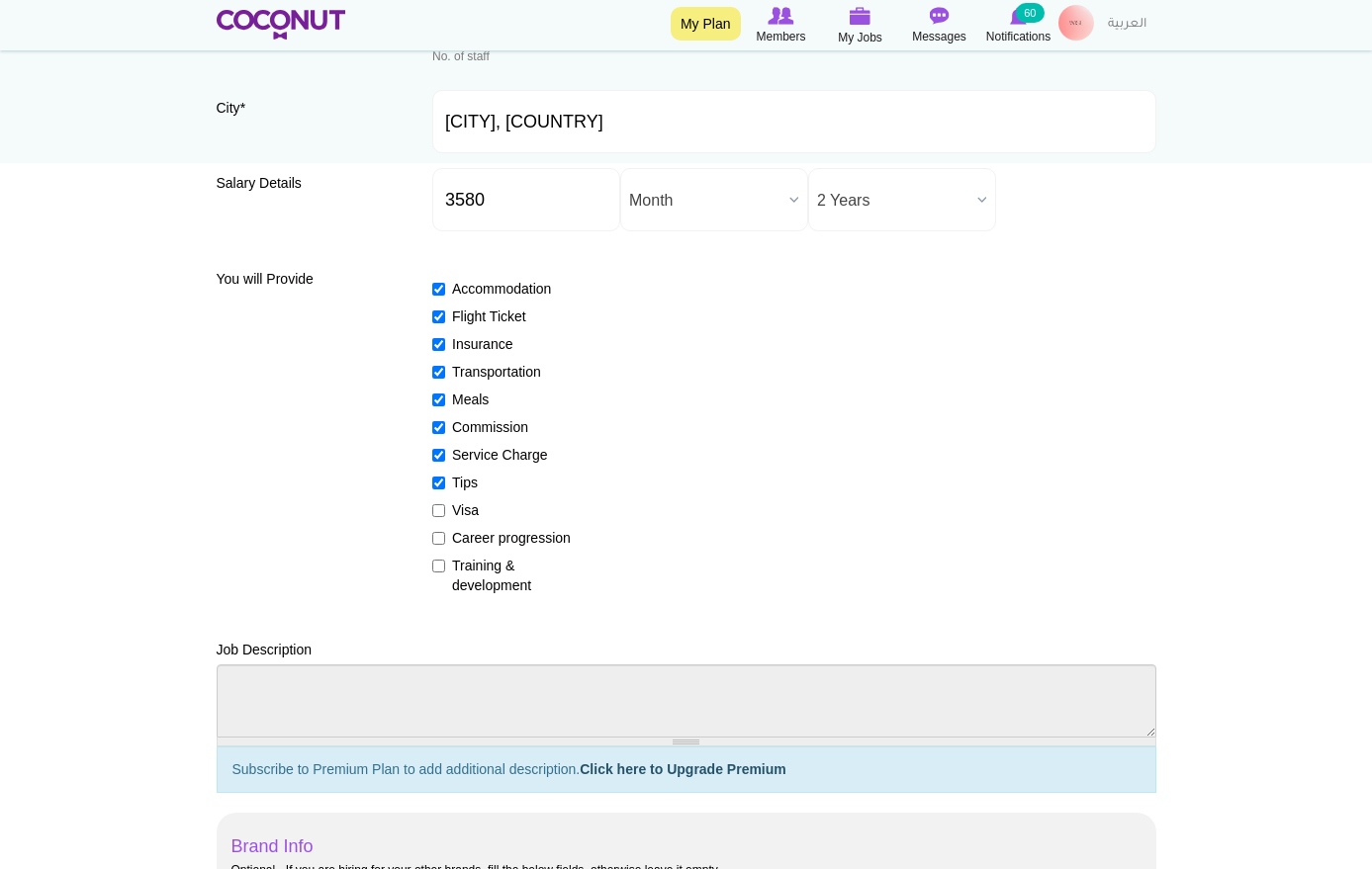 click on "Visa" at bounding box center [438, 510] 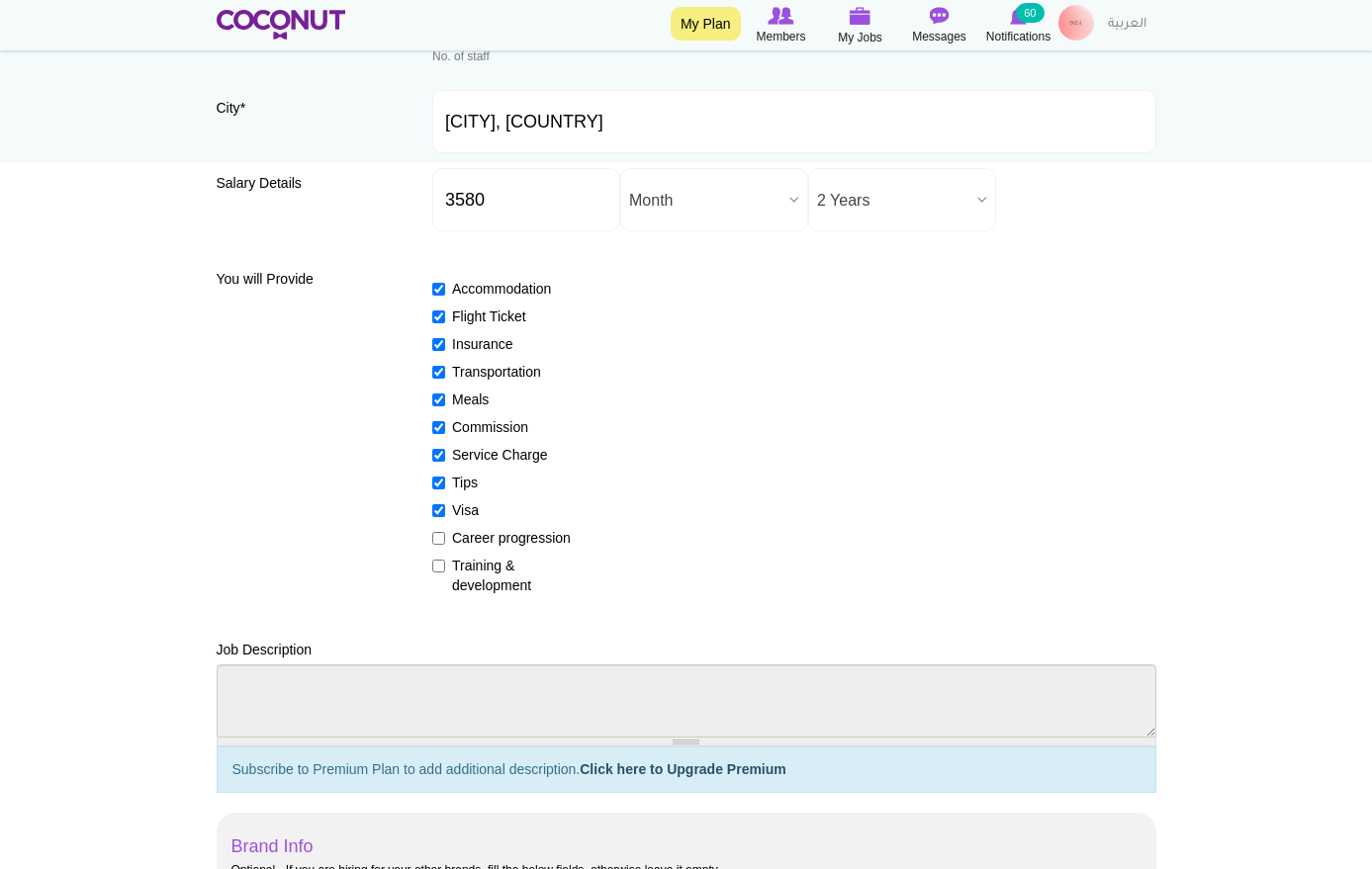 click on "Career progression" at bounding box center [438, 538] 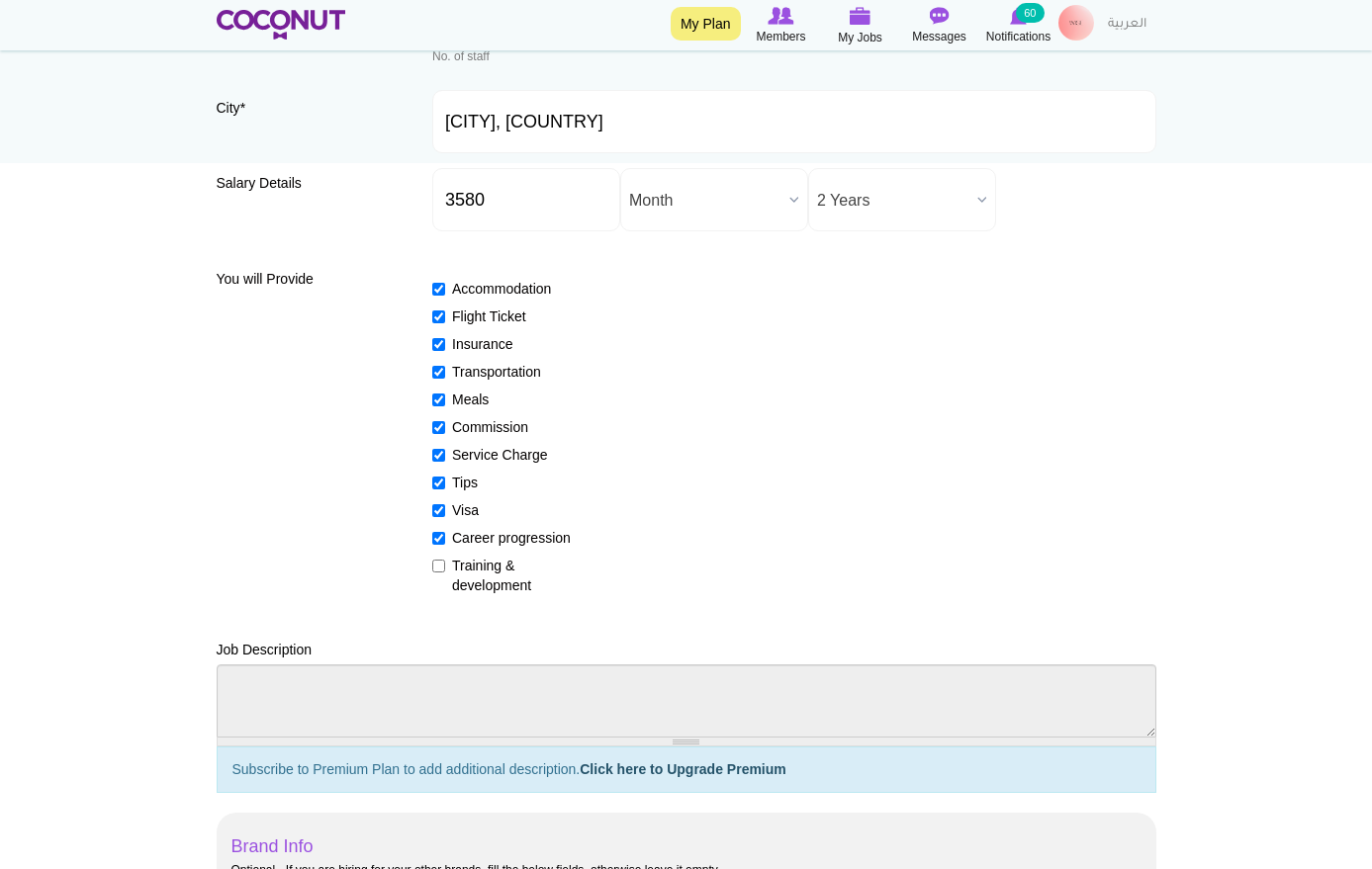 drag, startPoint x: 441, startPoint y: 563, endPoint x: 702, endPoint y: 585, distance: 262 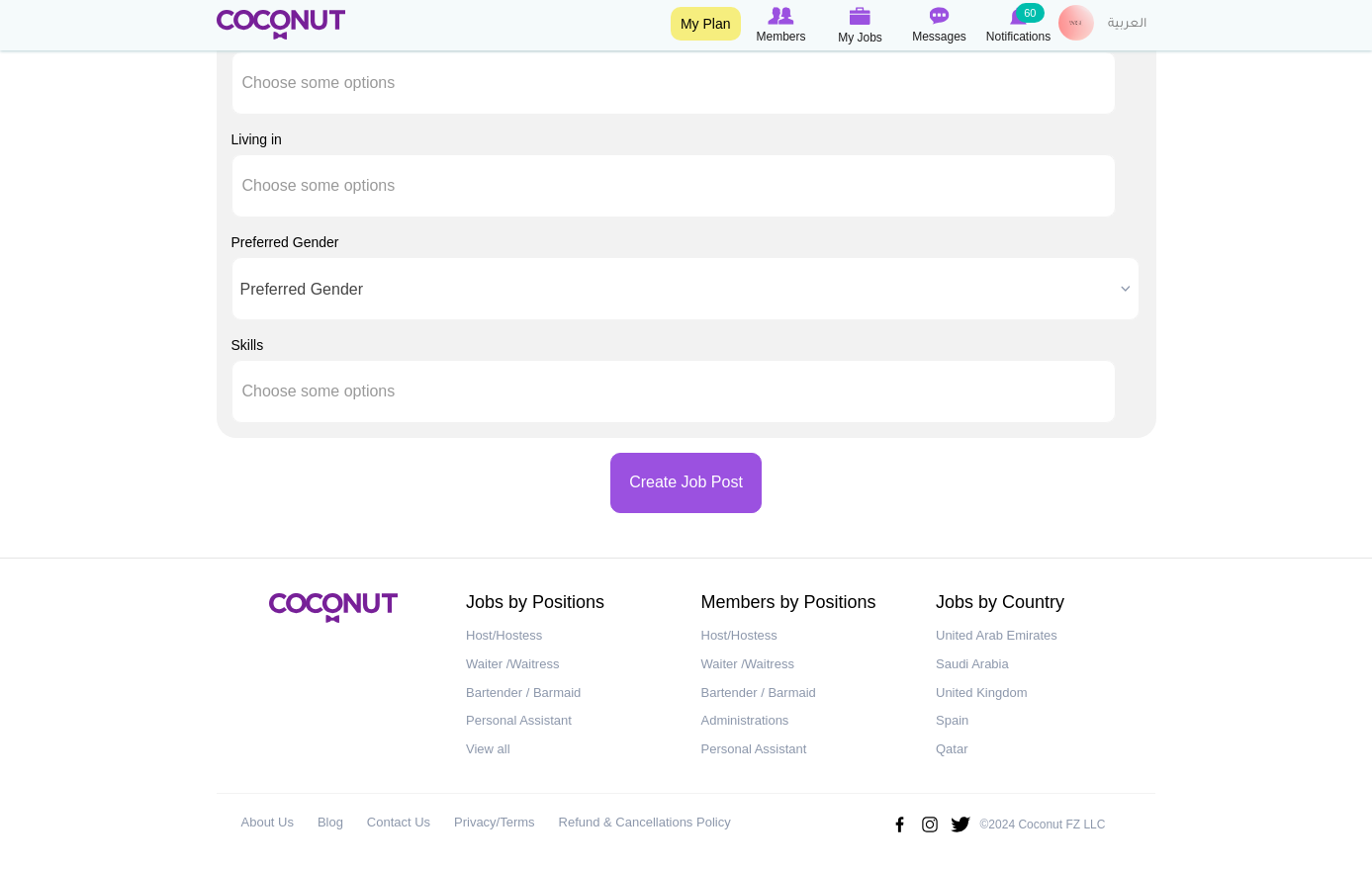 scroll, scrollTop: 1853, scrollLeft: 0, axis: vertical 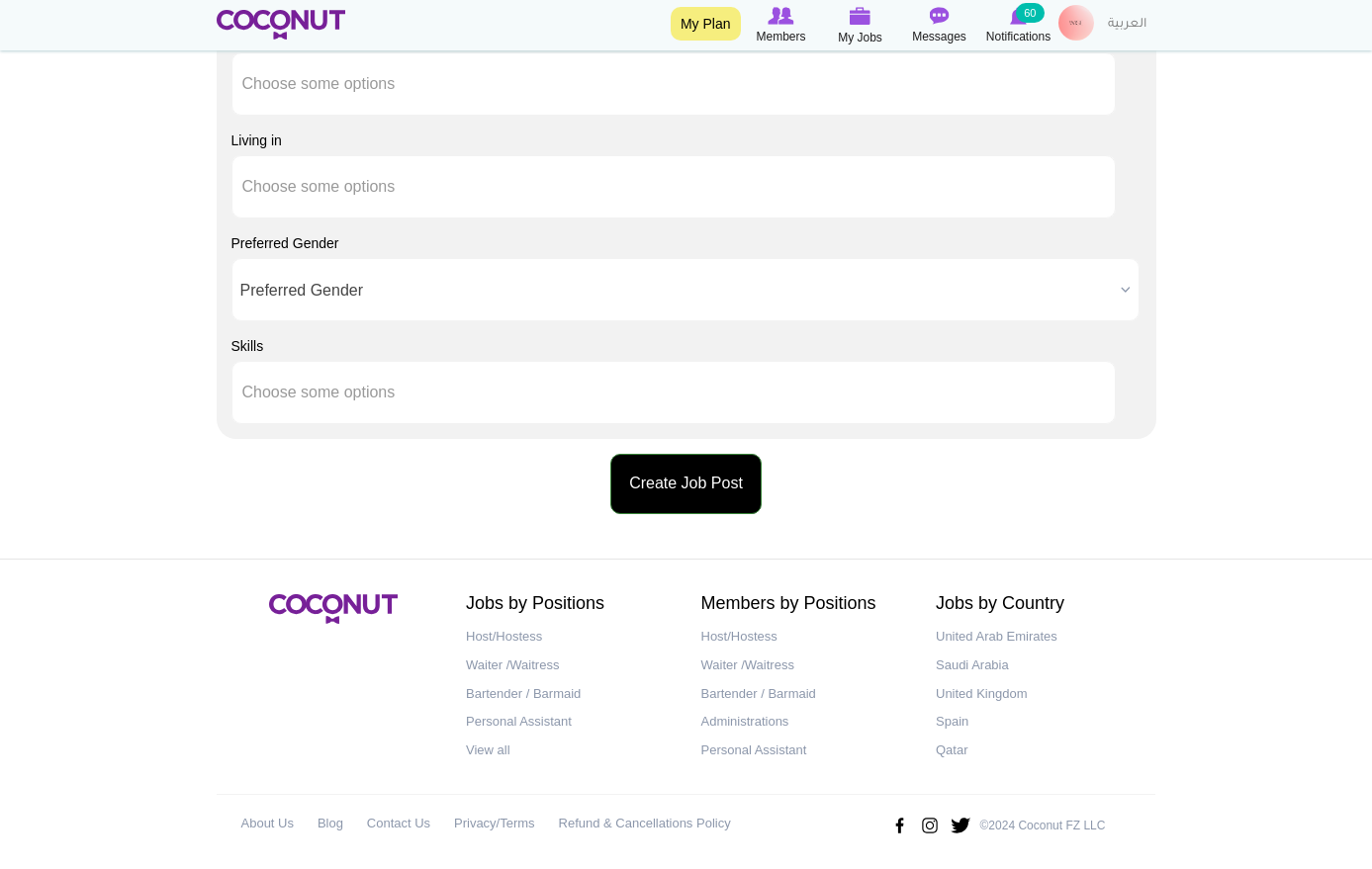 click on "Create Job Post" at bounding box center [686, 483] 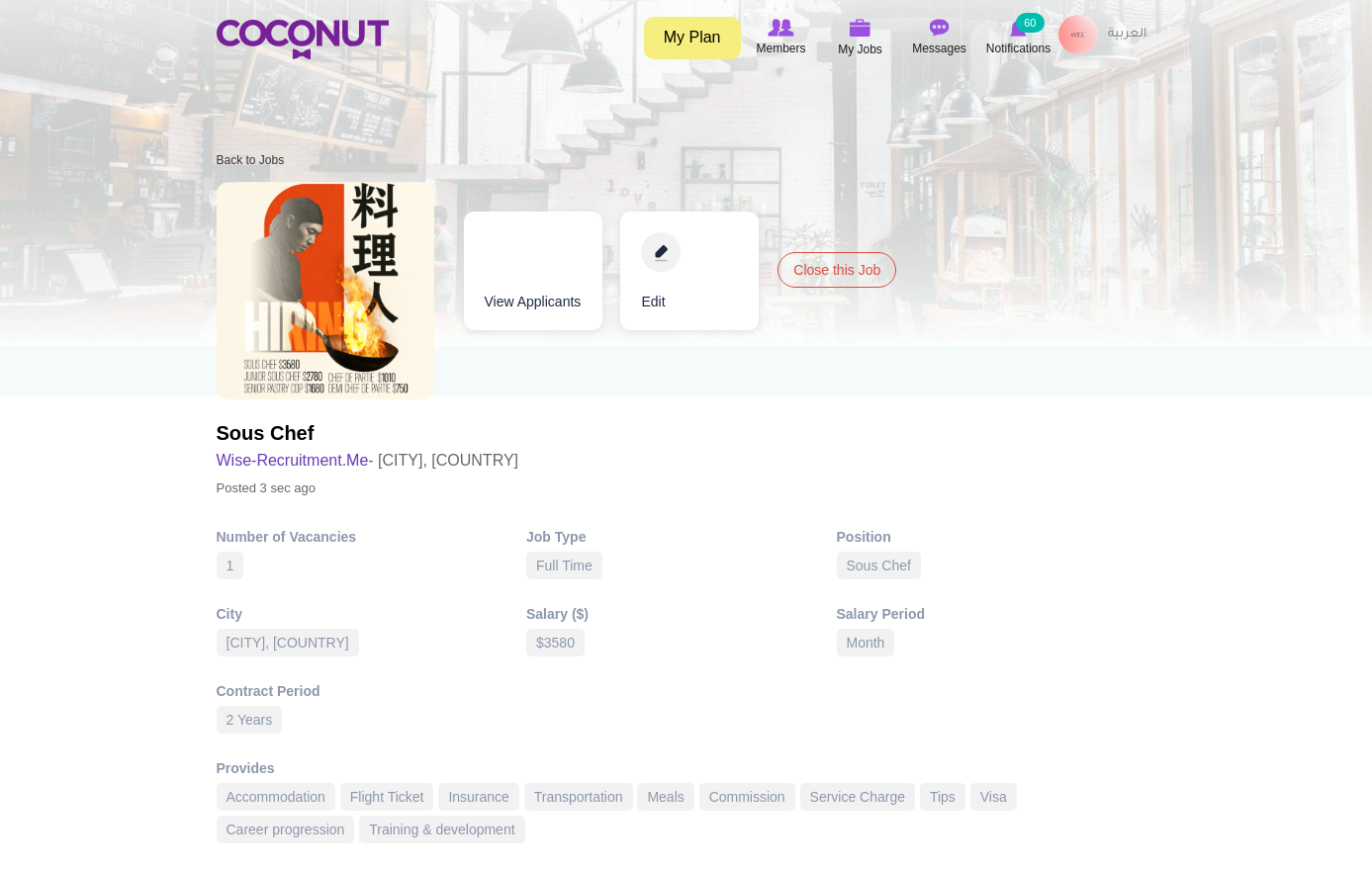 scroll, scrollTop: 0, scrollLeft: 0, axis: both 